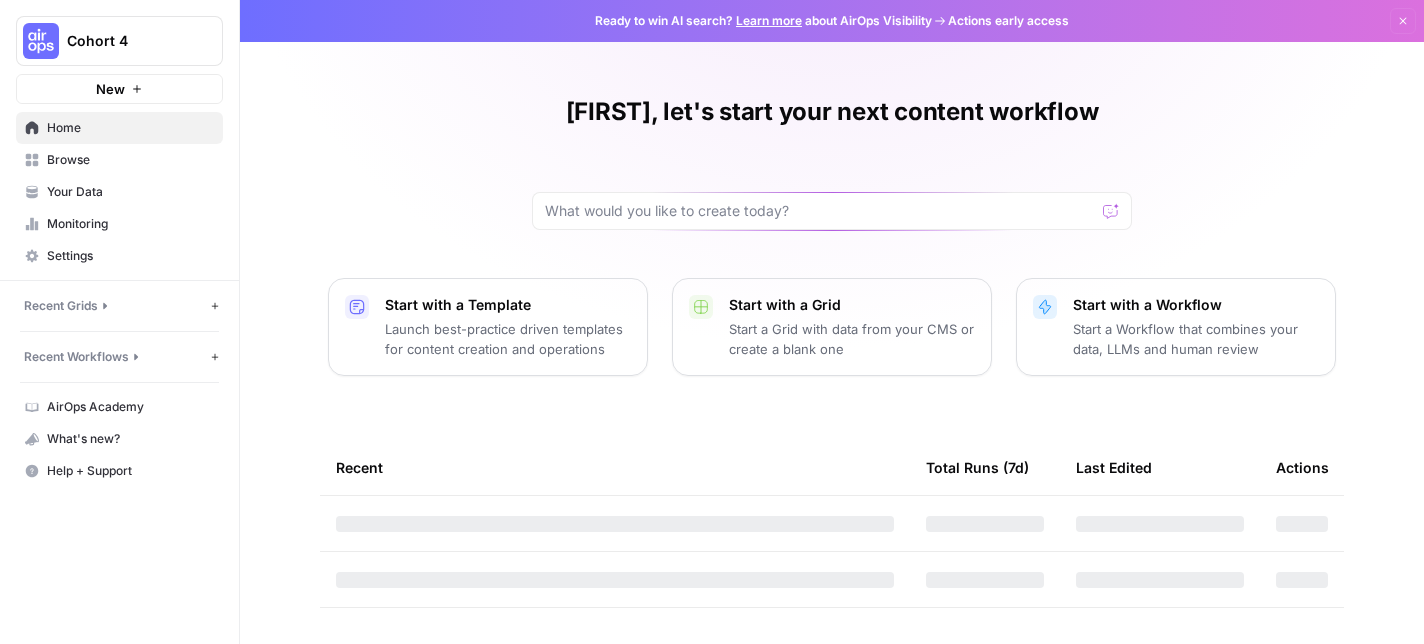 scroll, scrollTop: 0, scrollLeft: 0, axis: both 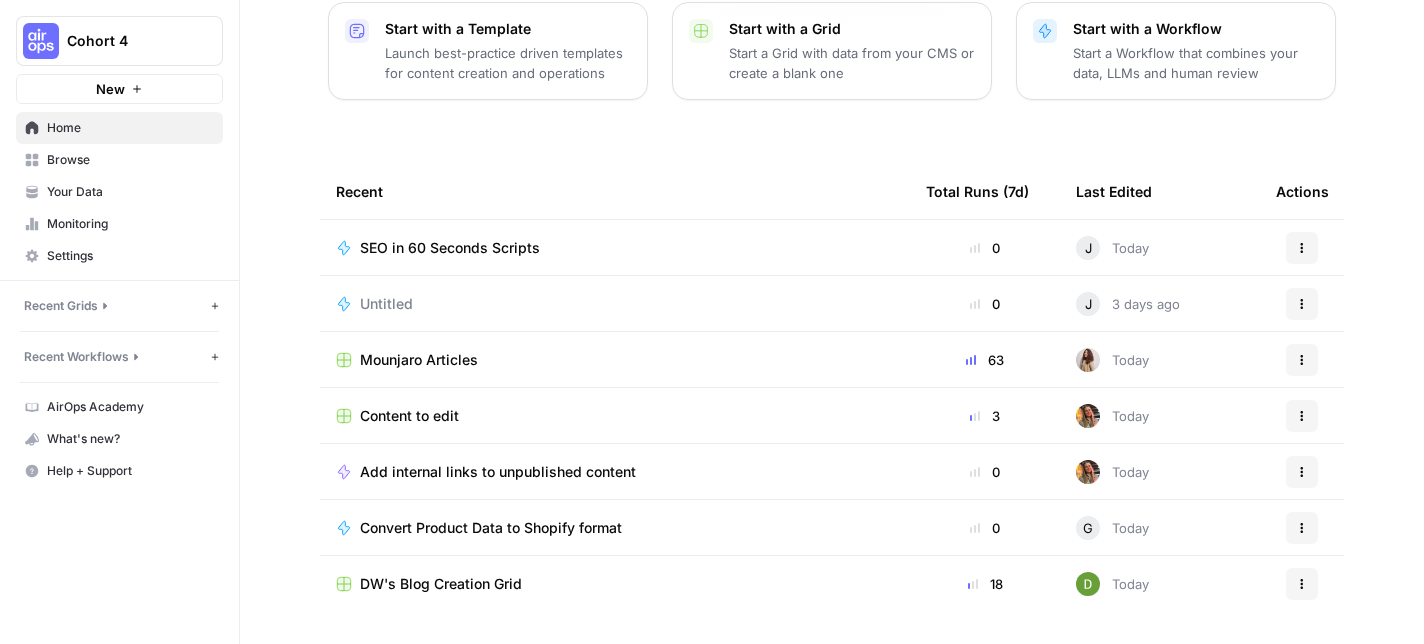 click on "Browse" at bounding box center [130, 160] 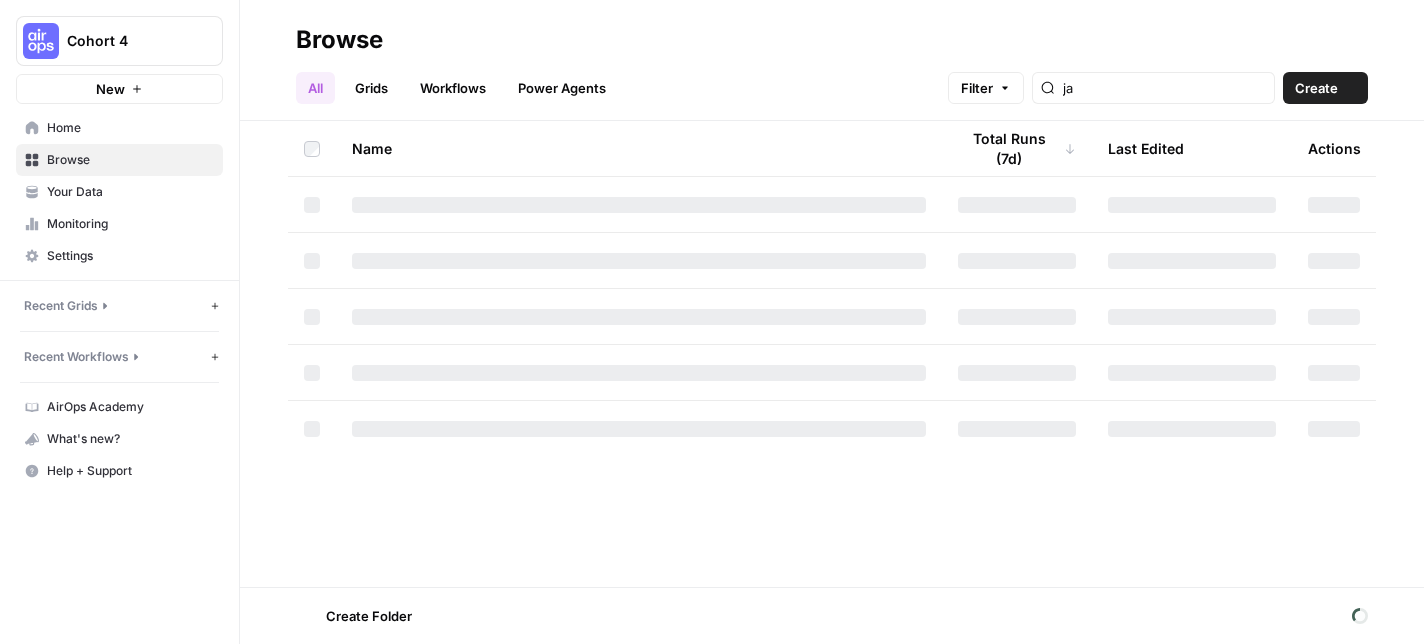 scroll, scrollTop: 0, scrollLeft: 0, axis: both 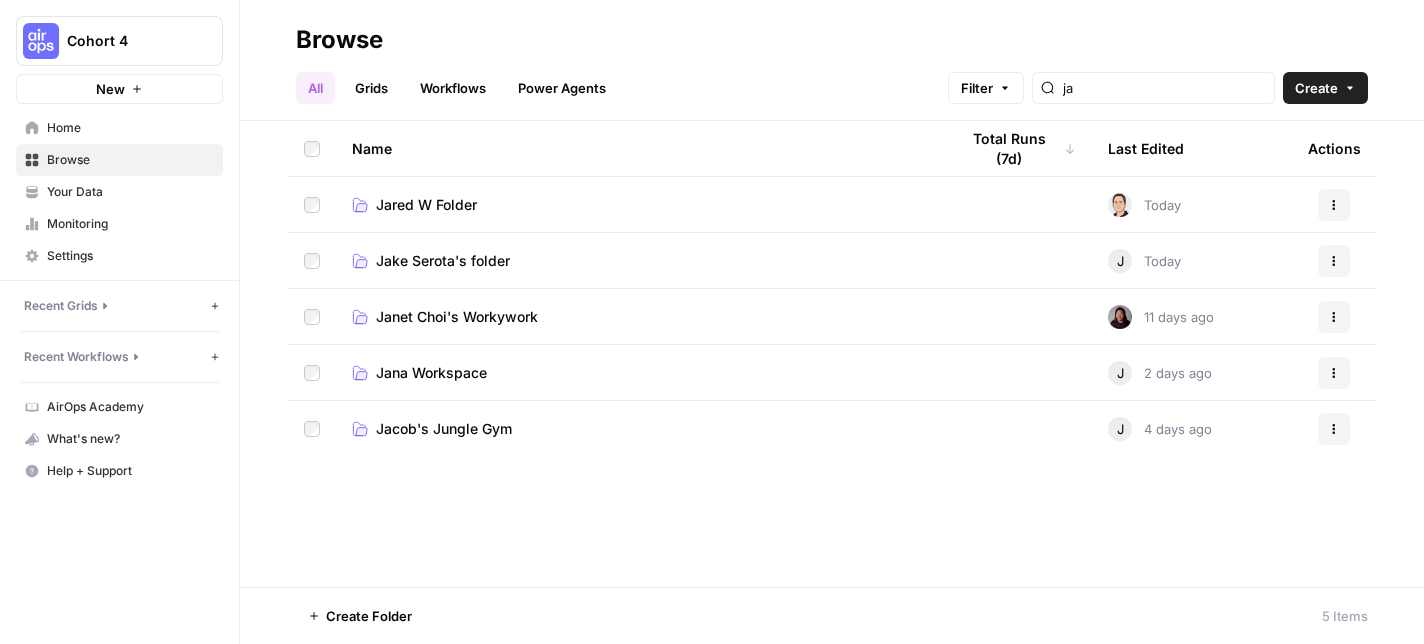 click on "Jake Serota's folder" at bounding box center (443, 261) 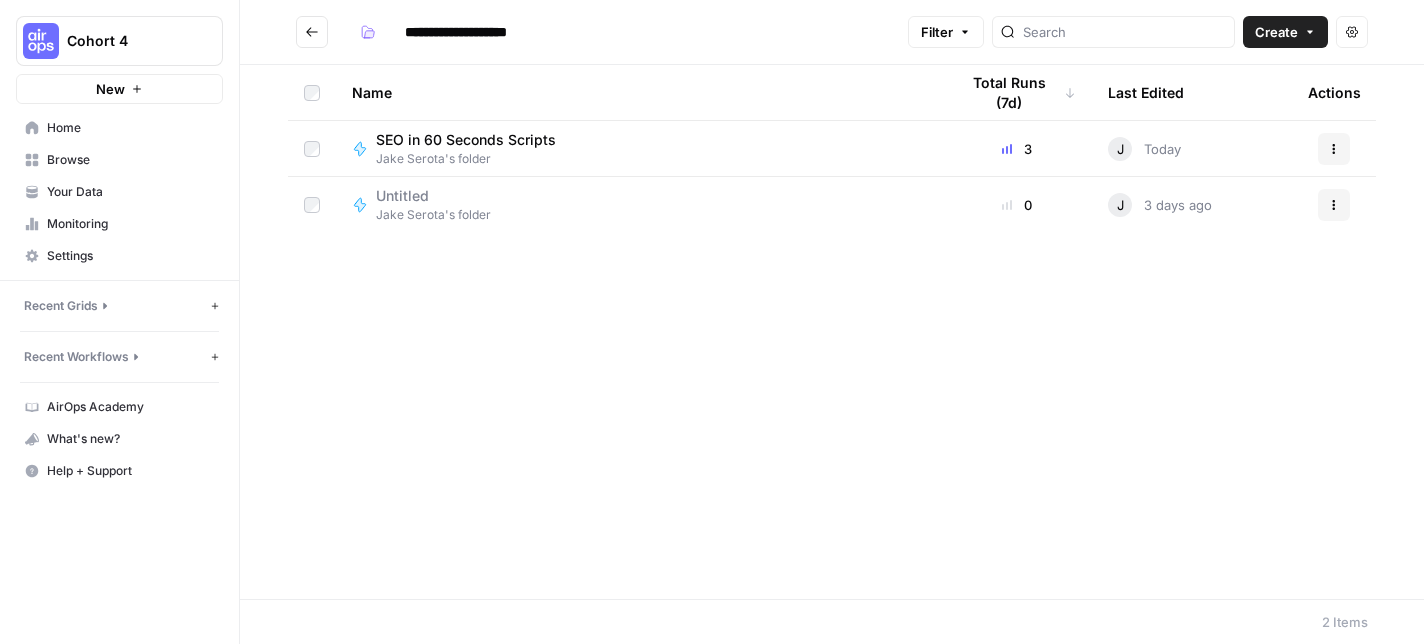 click 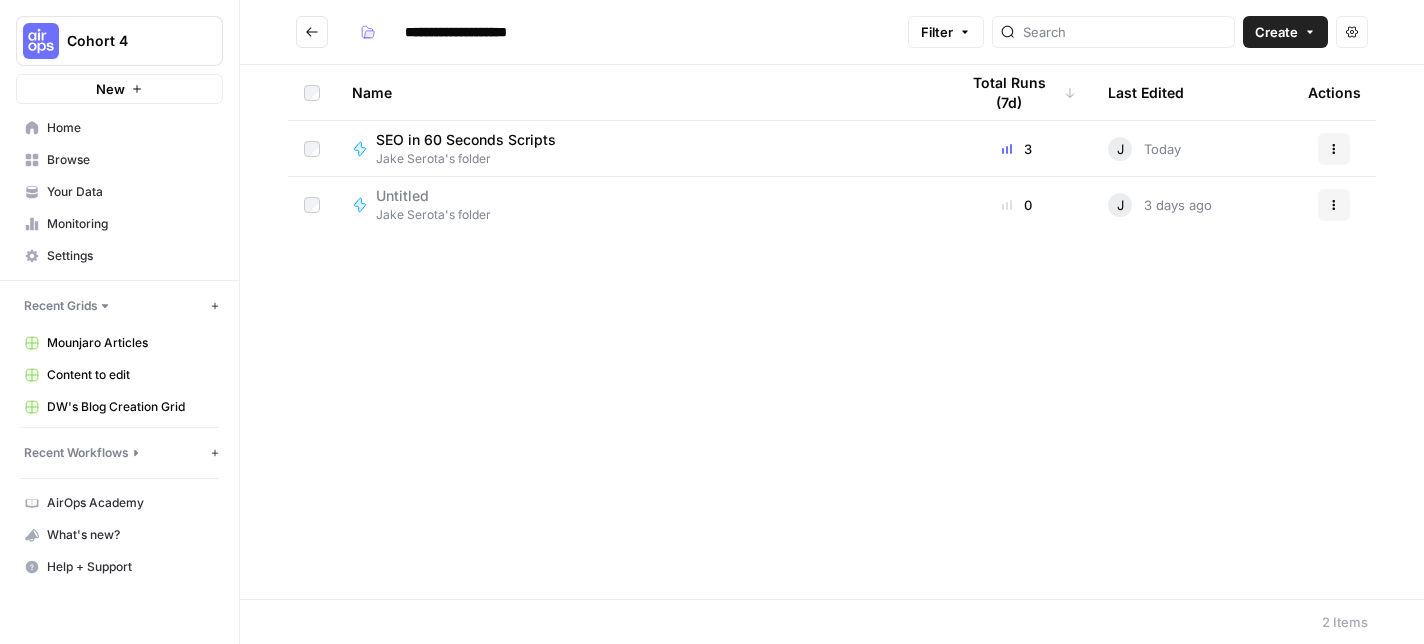 click 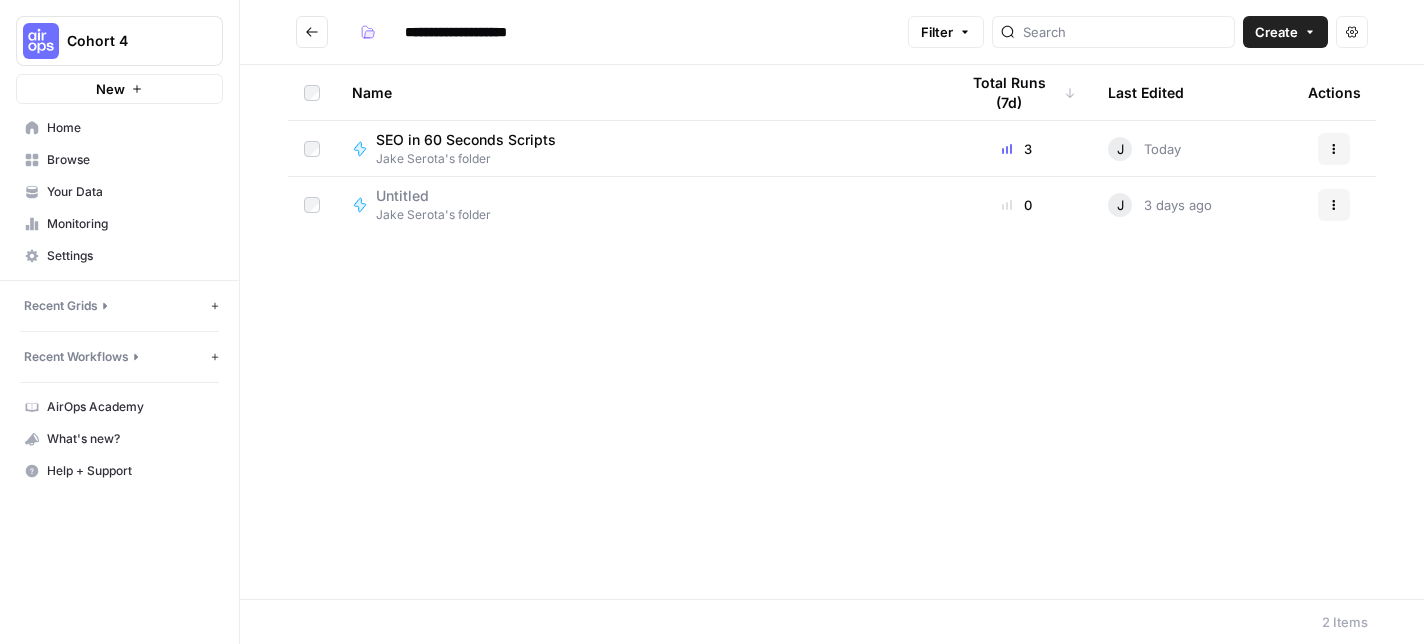 click on "Your Data" at bounding box center [130, 192] 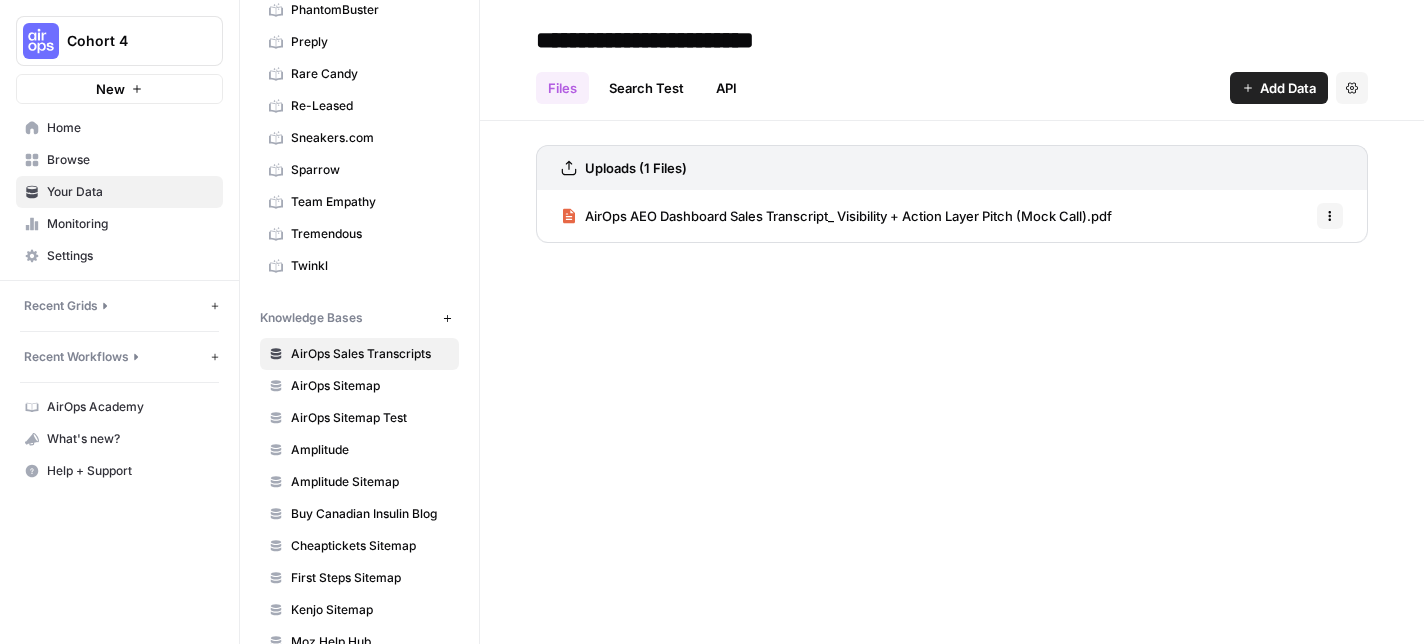 scroll, scrollTop: 949, scrollLeft: 0, axis: vertical 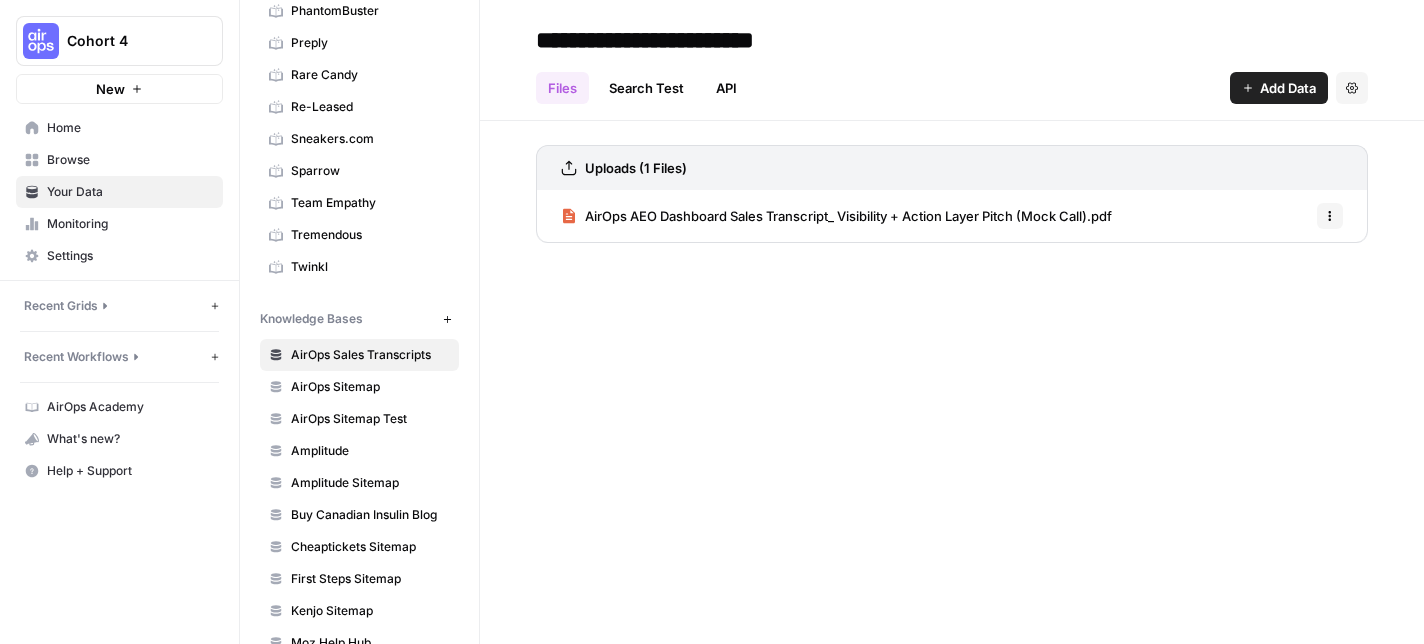 click 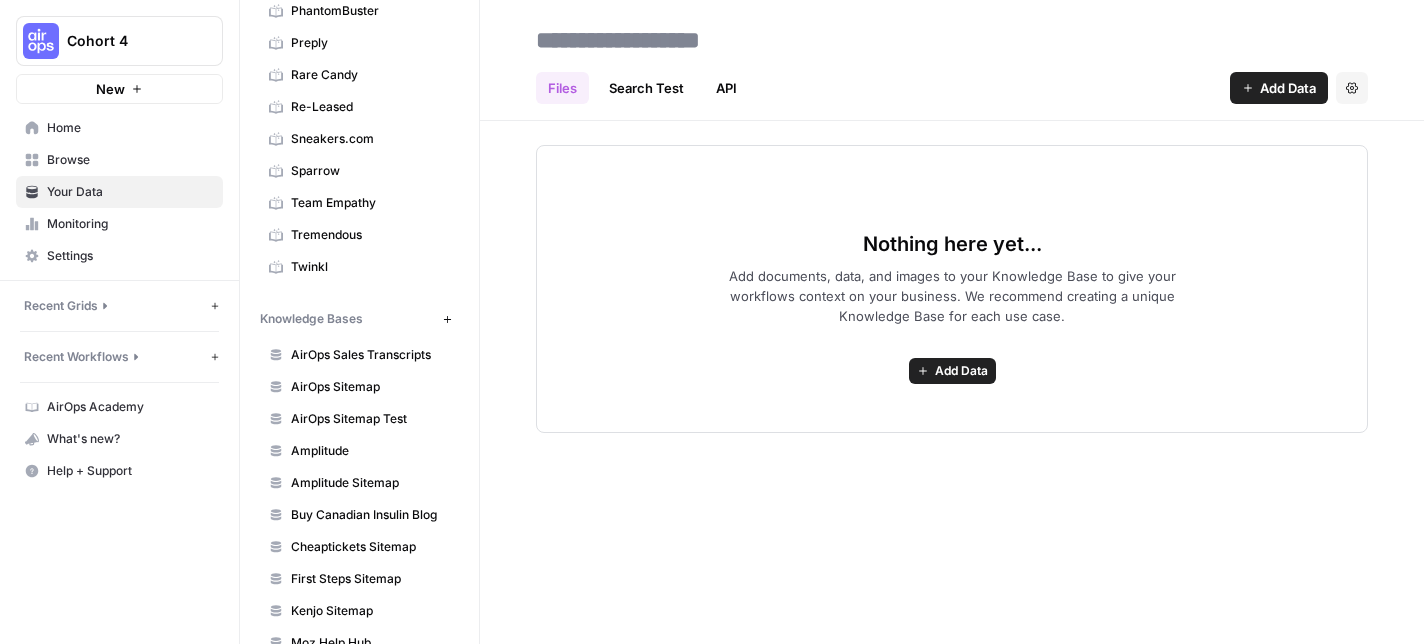 click at bounding box center (688, 40) 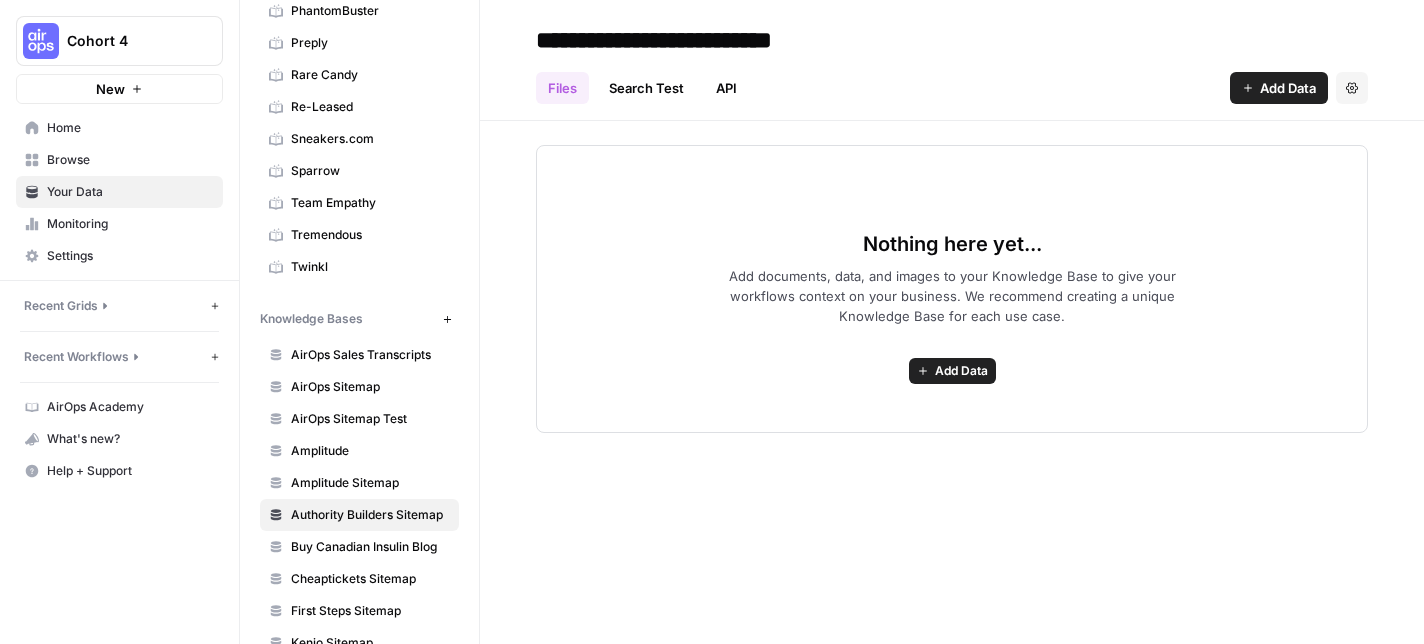 type on "**********" 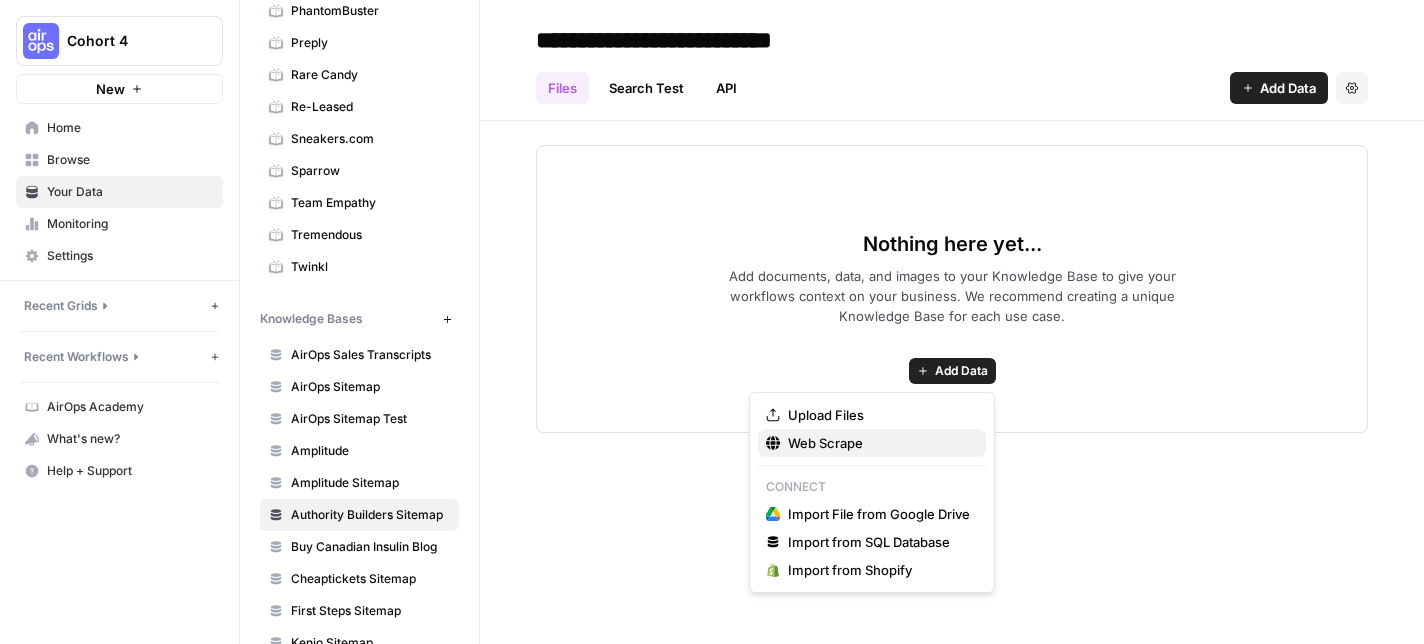 click on "Web Scrape" at bounding box center (879, 443) 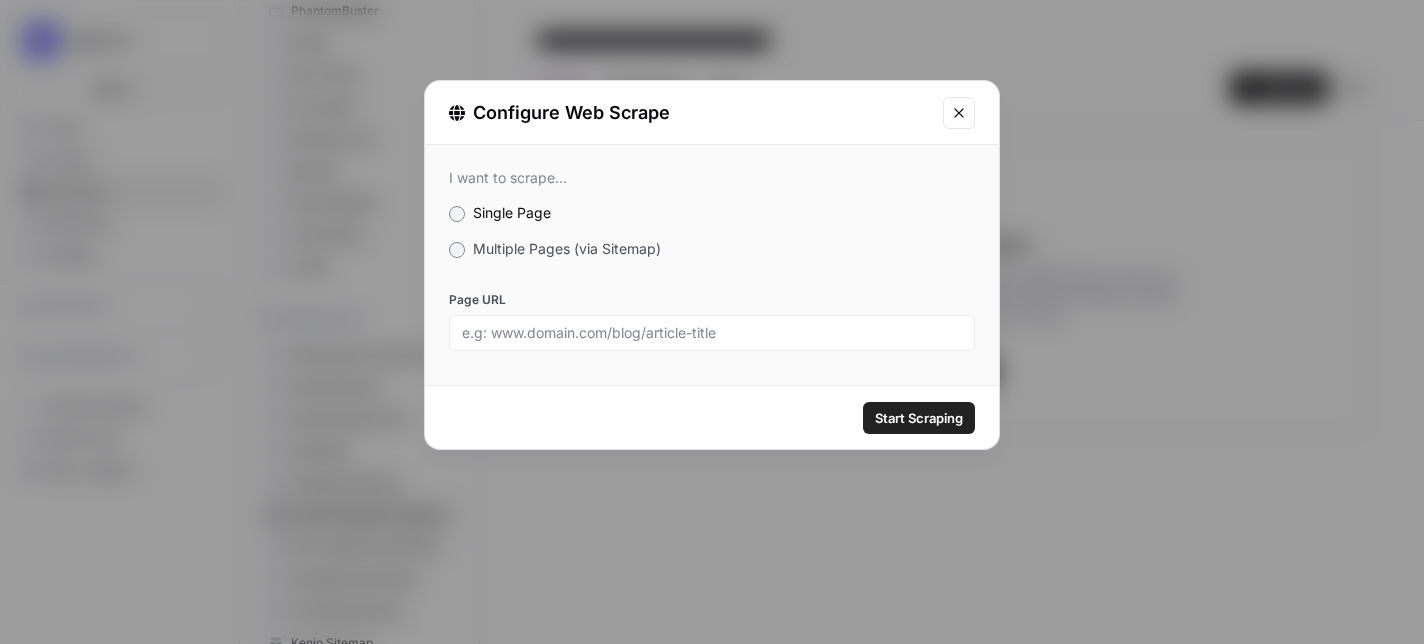 click on "Multiple Pages (via Sitemap)" at bounding box center (712, 249) 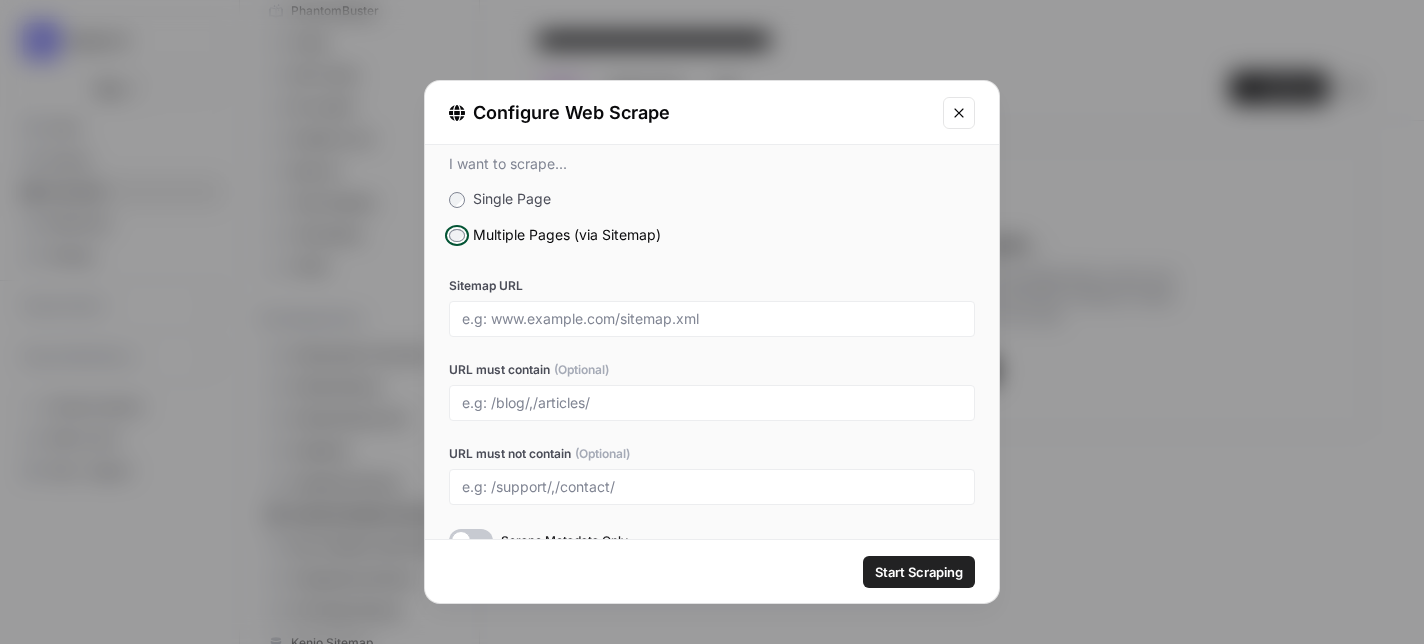 scroll, scrollTop: 0, scrollLeft: 0, axis: both 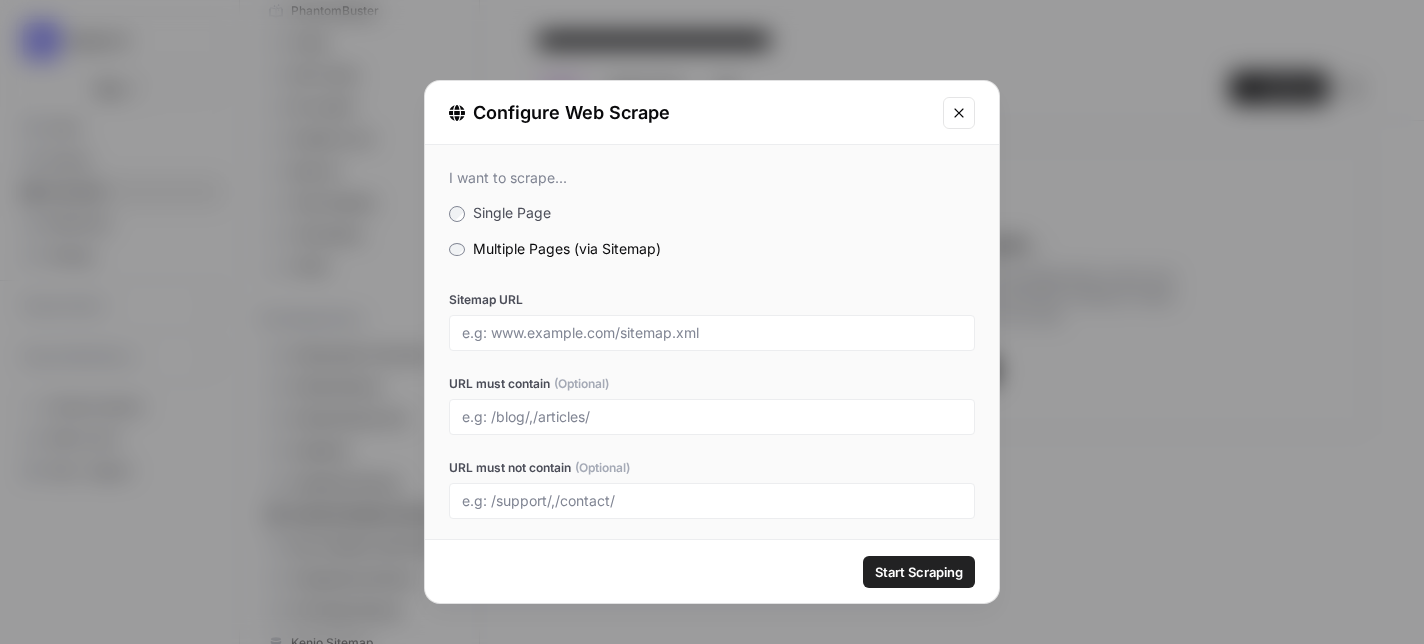 click on "Single Page" at bounding box center [712, 213] 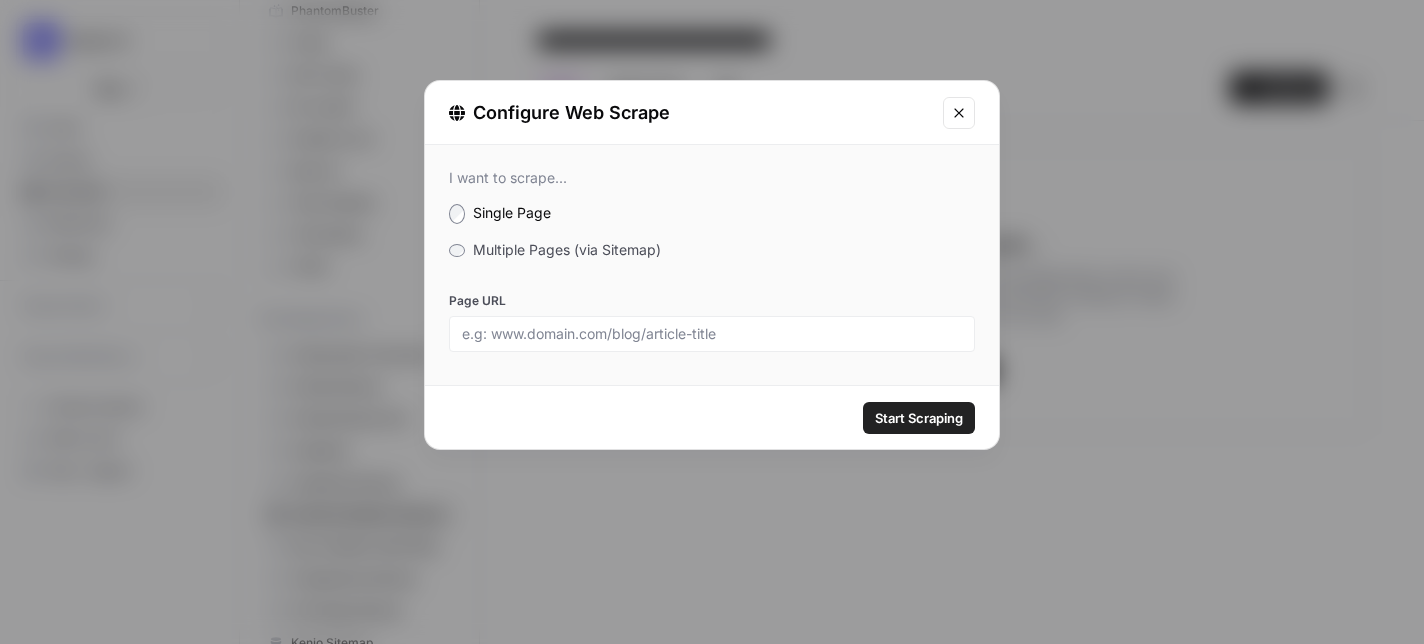 click 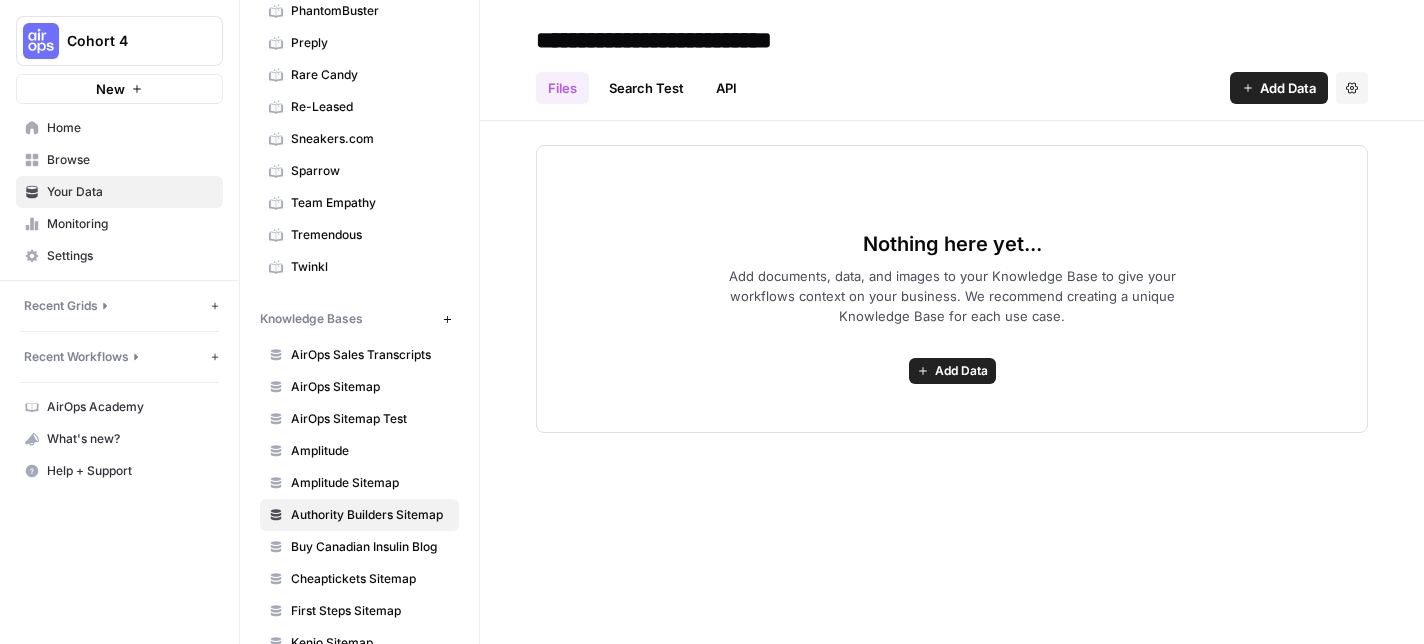 click on "AirOps Sitemap" at bounding box center (370, 387) 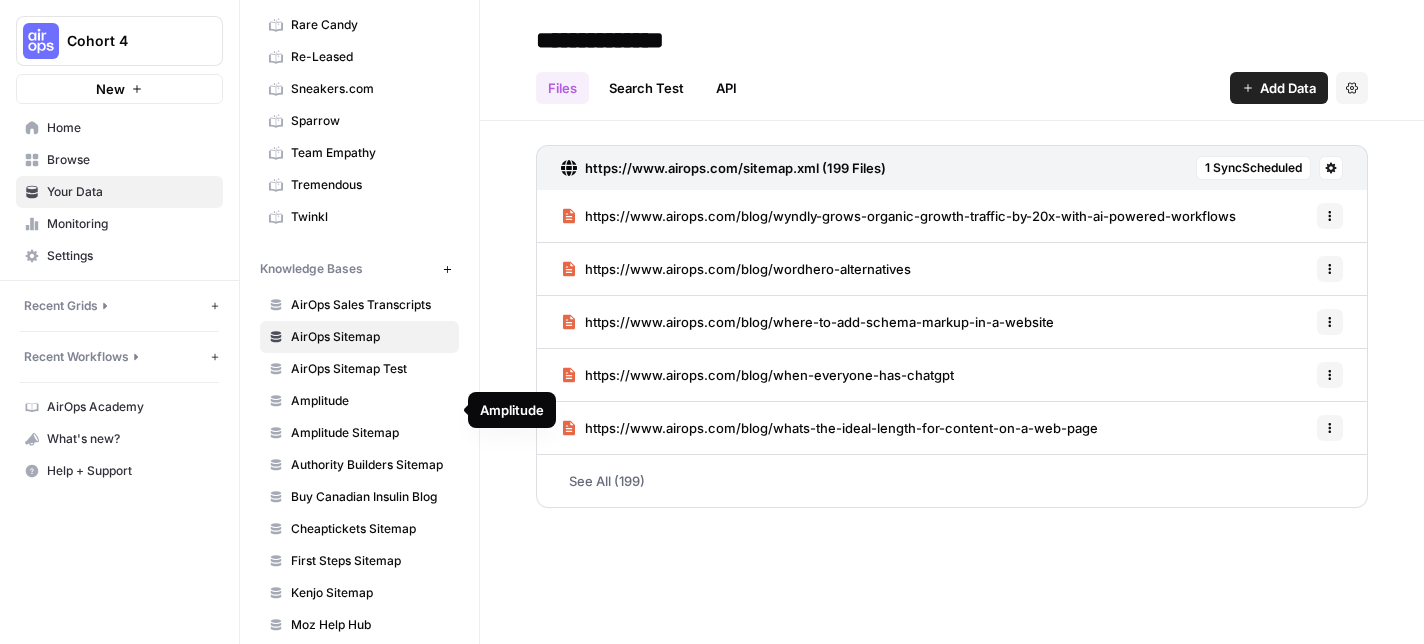 scroll, scrollTop: 1013, scrollLeft: 0, axis: vertical 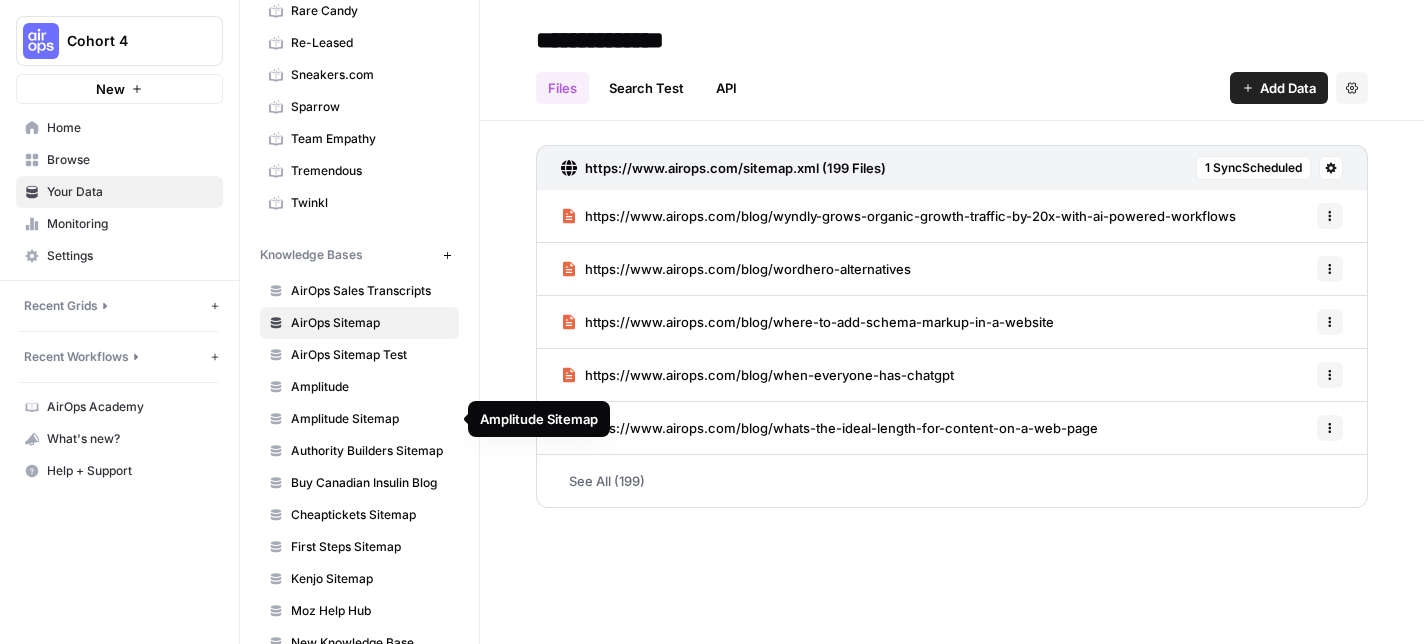 click on "Authority Builders Sitemap" at bounding box center (370, 451) 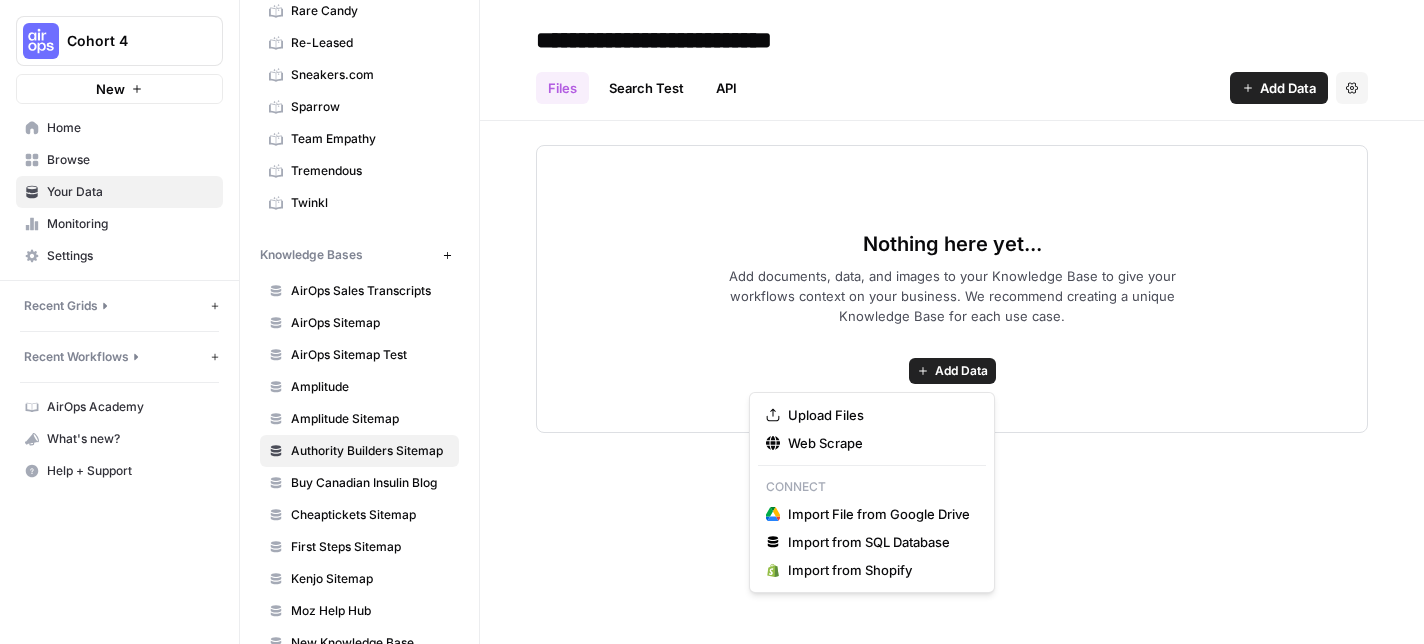 click on "Add Data" at bounding box center [961, 371] 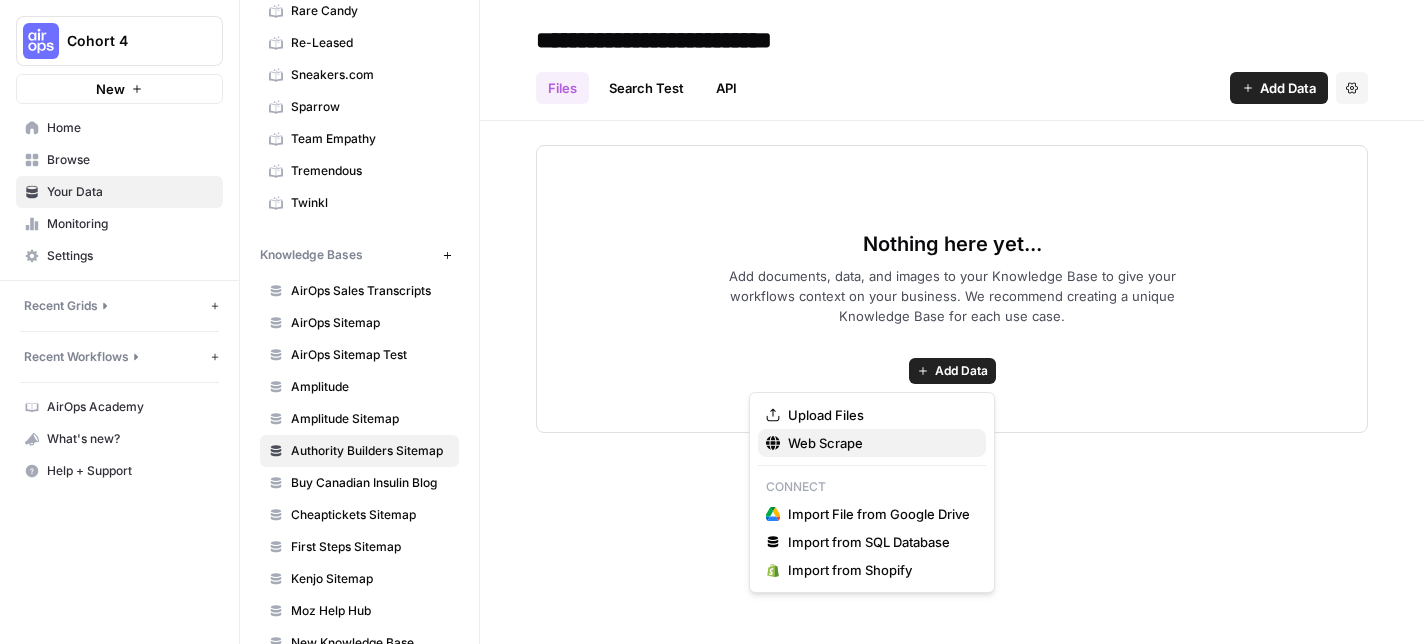 click on "Web Scrape" at bounding box center (879, 443) 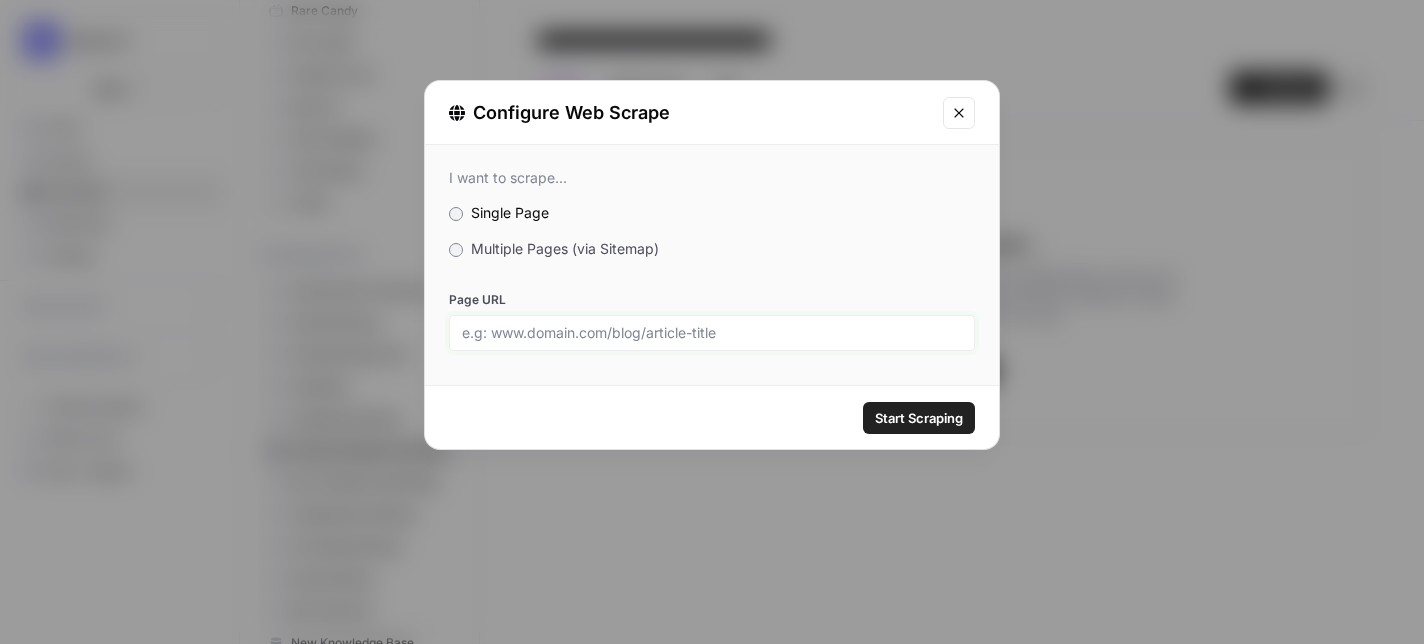 click on "Page URL" at bounding box center [712, 333] 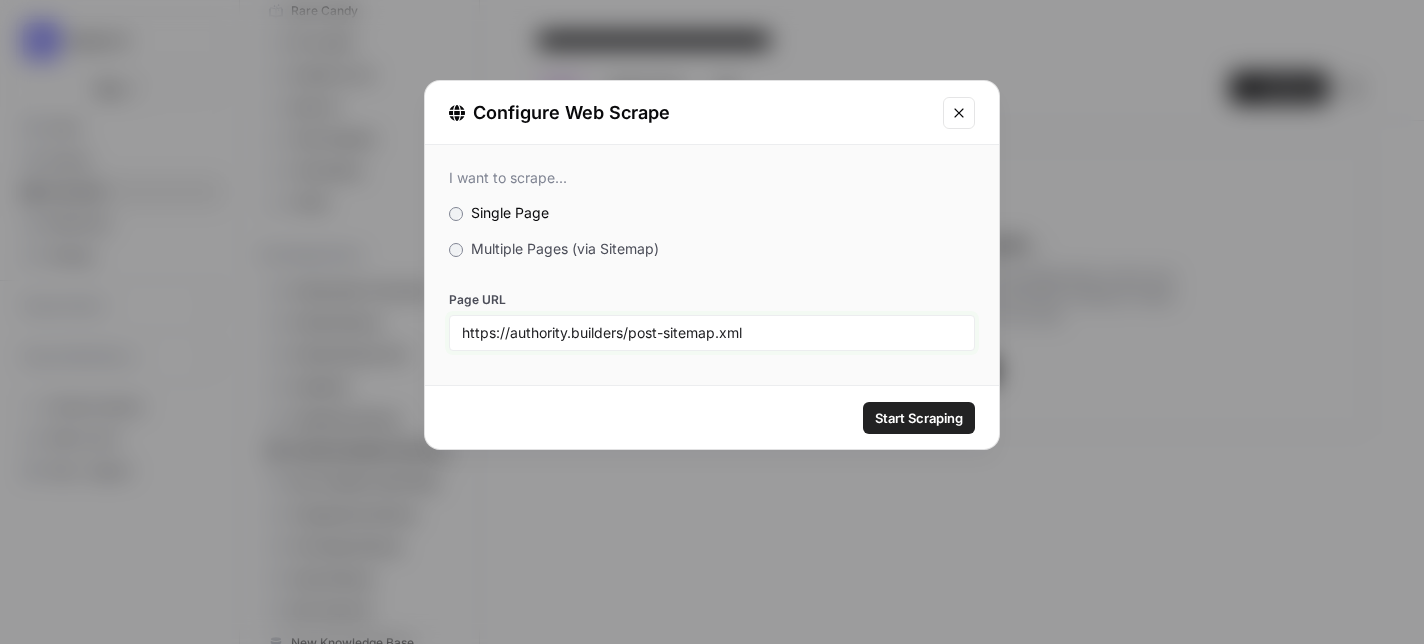type on "https://authority.builders/post-sitemap.xml" 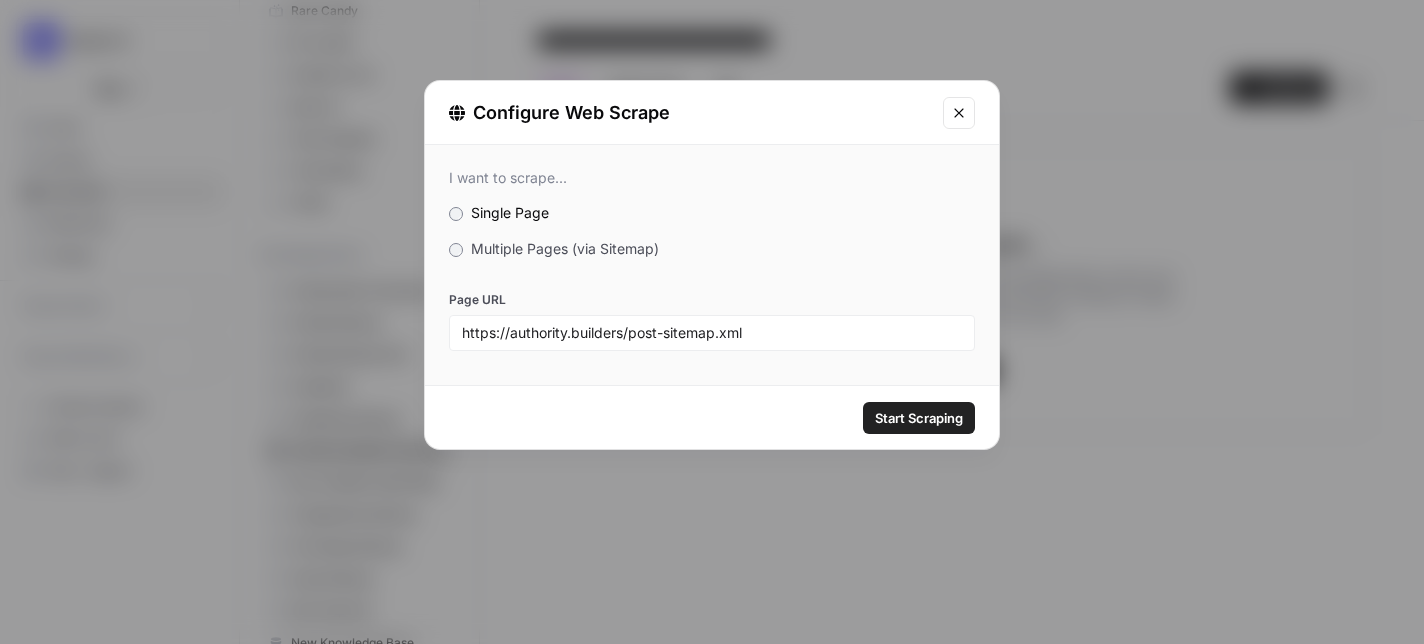click on "Start Scraping" at bounding box center [919, 418] 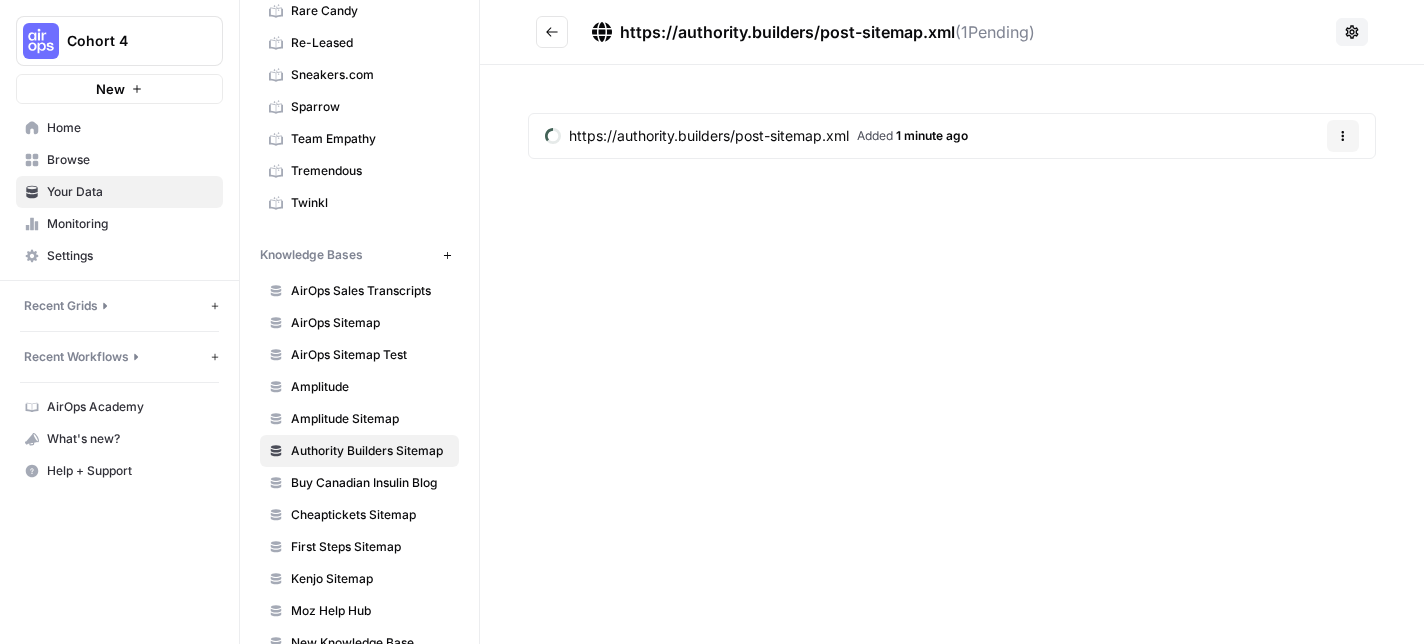 click on "https://authority.builders/post-sitemap.xml" at bounding box center (709, 136) 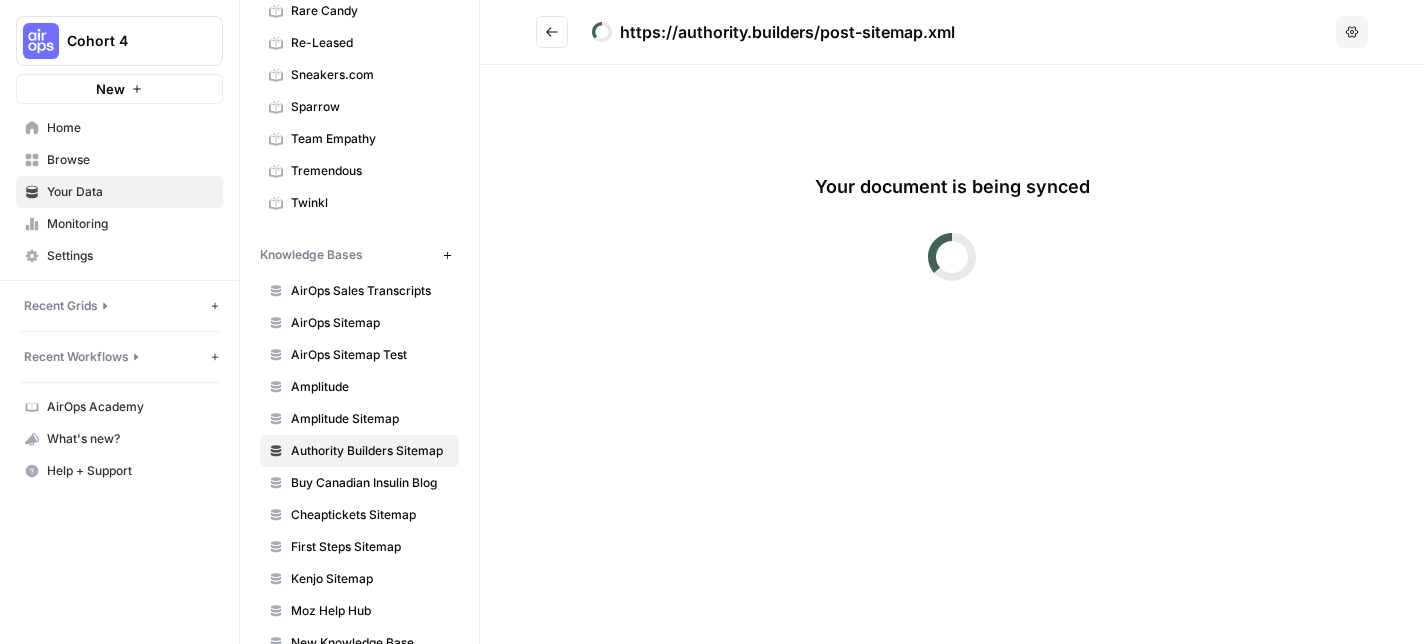 click 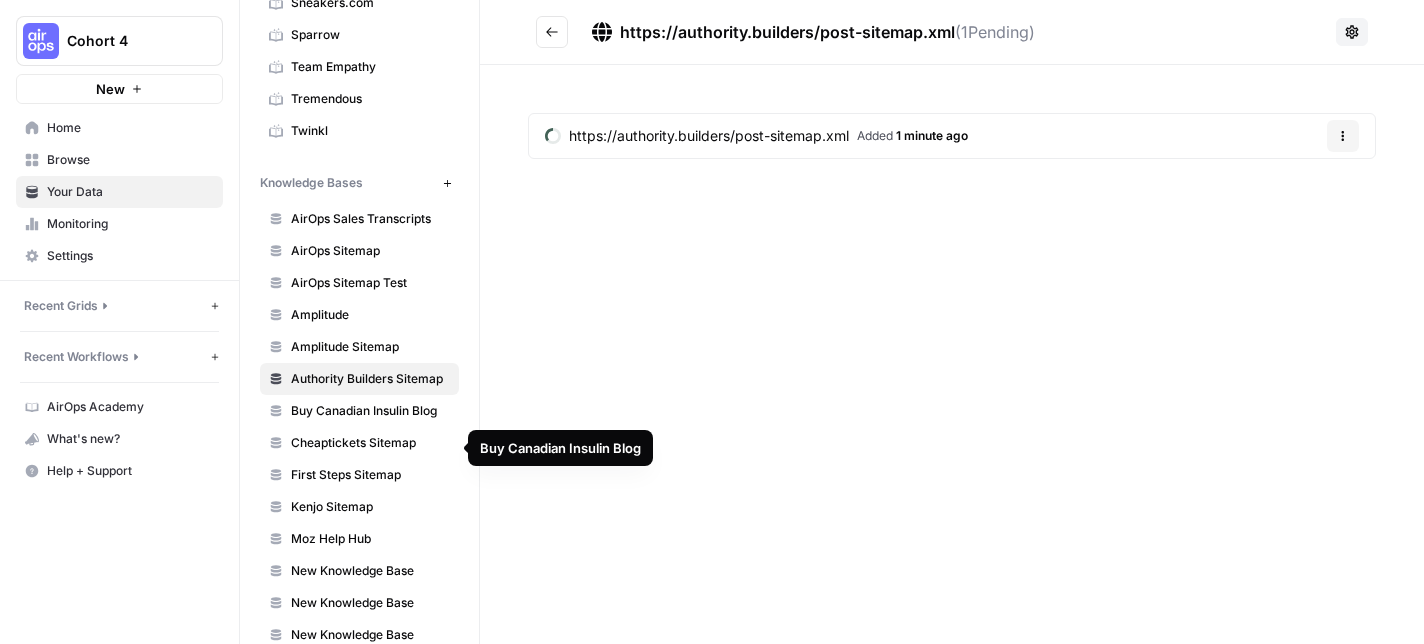 scroll, scrollTop: 1091, scrollLeft: 0, axis: vertical 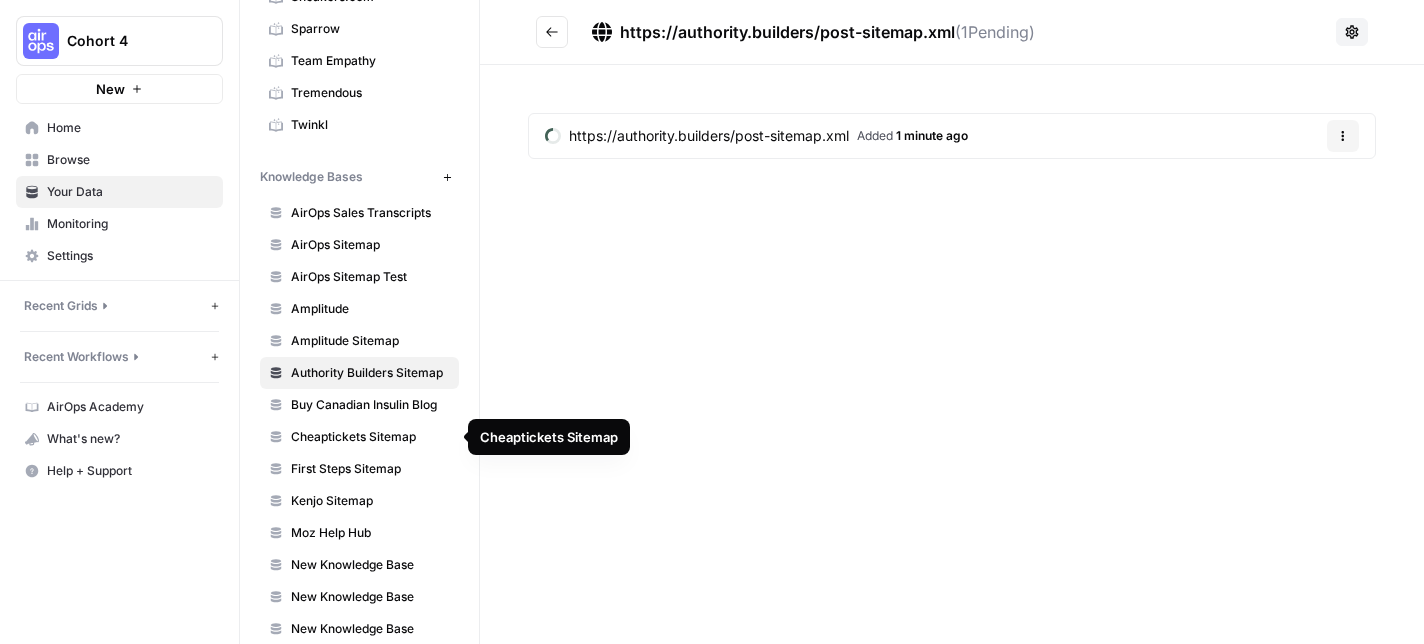click on "Cheaptickets Sitemap" at bounding box center (370, 437) 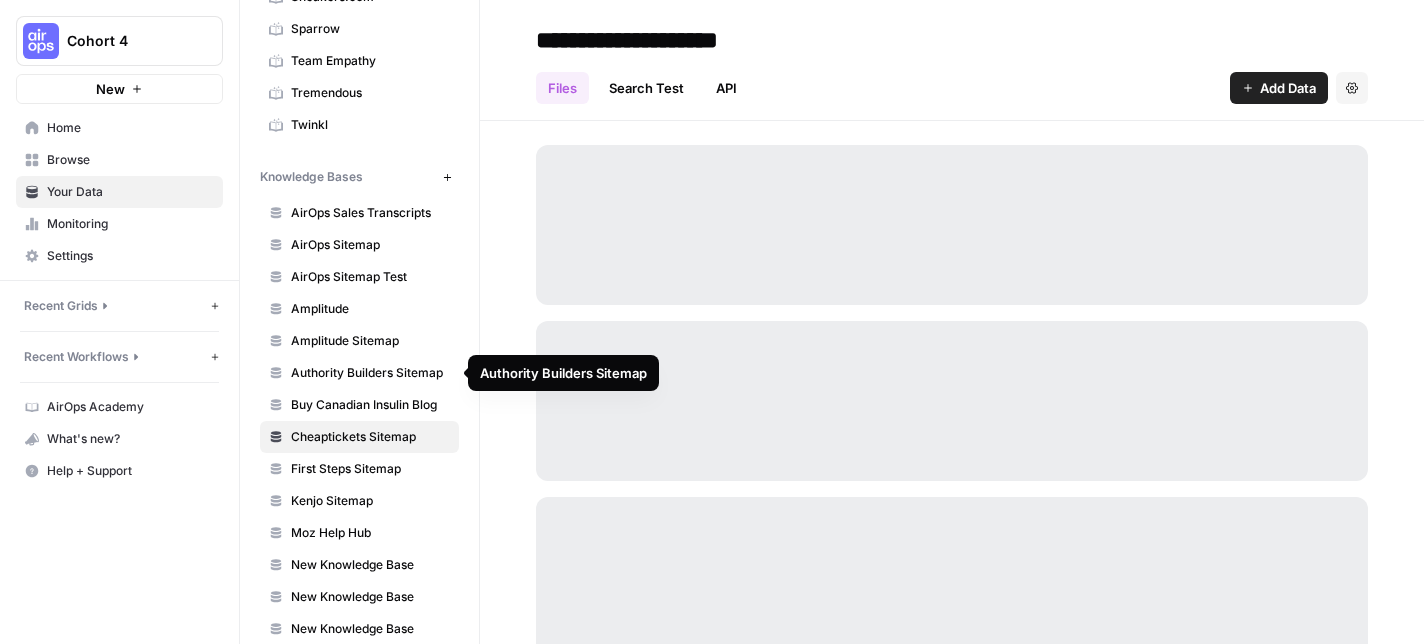 click on "Authority Builders Sitemap" at bounding box center (370, 373) 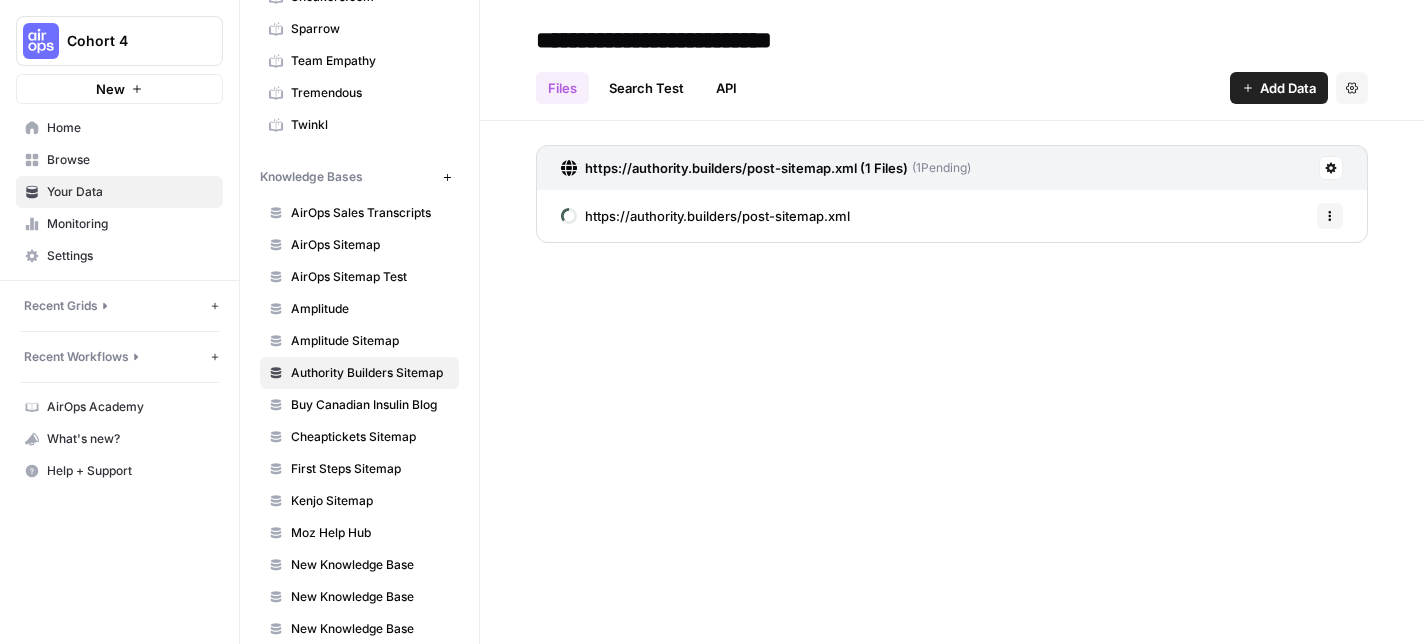 click on "https://authority.builders/post-sitemap.xml" at bounding box center (717, 216) 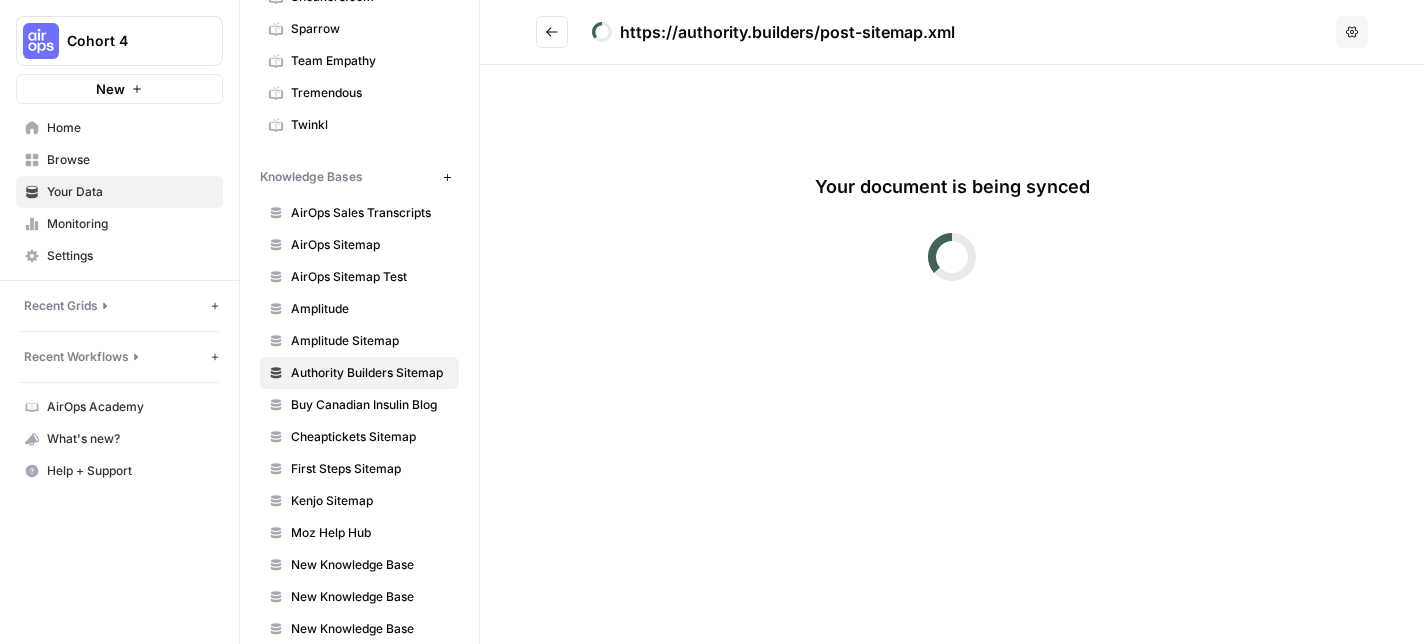 click 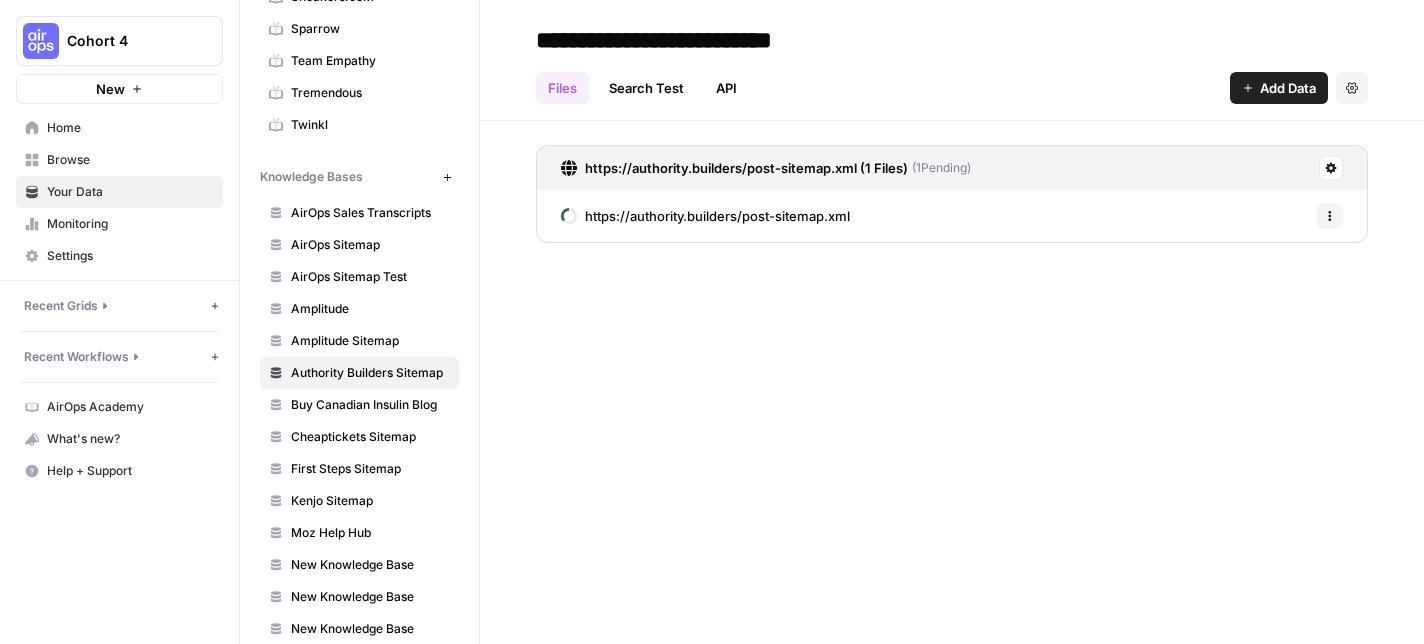 click on "https://authority.builders/post-sitemap.xml" at bounding box center (717, 216) 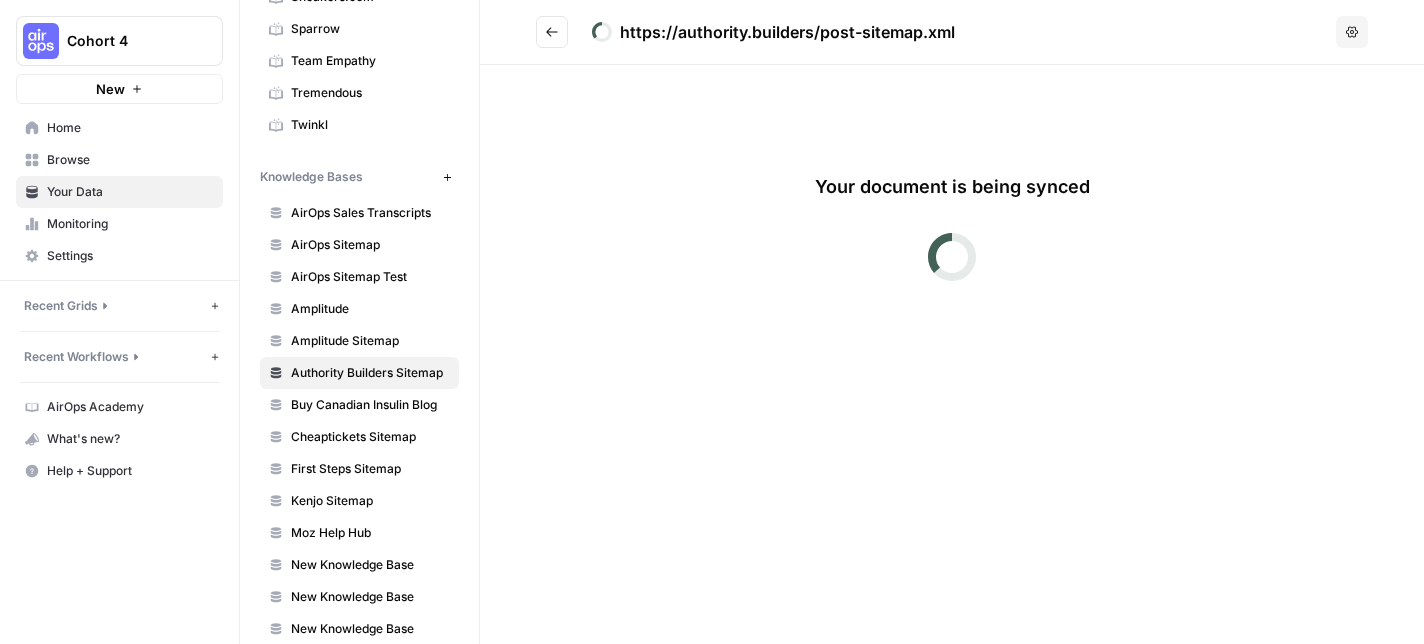 click 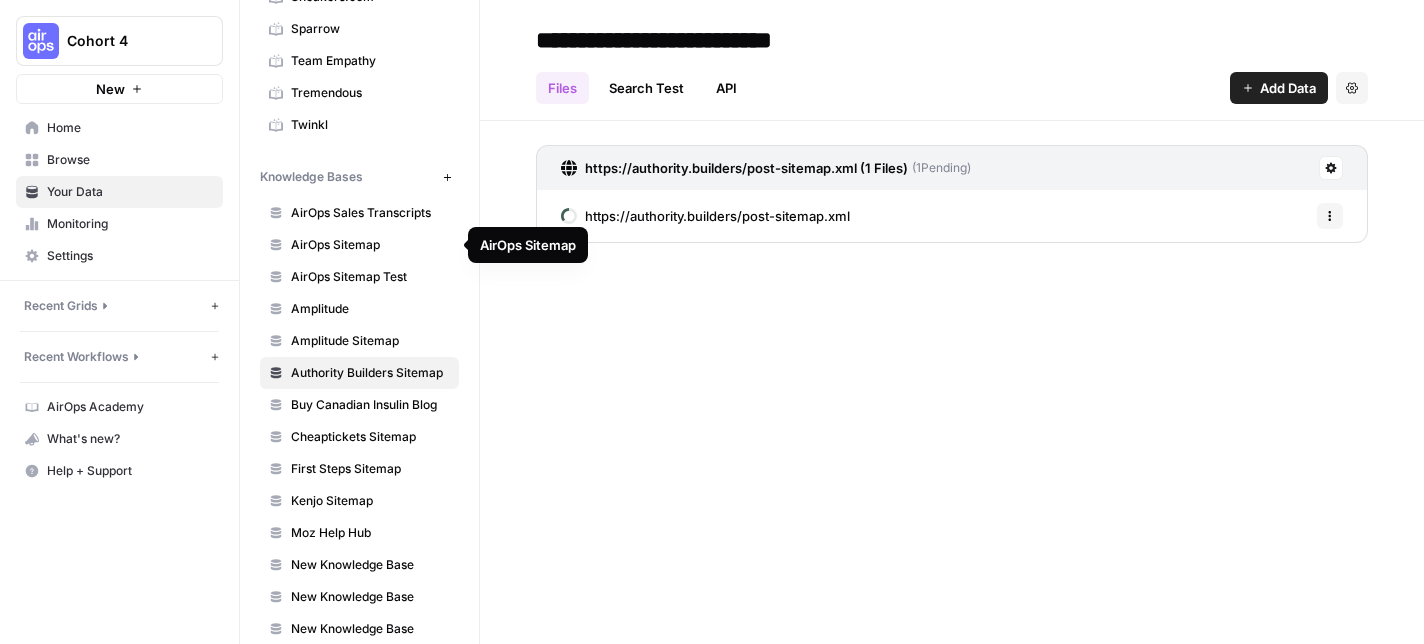 click on "AirOps Sitemap Test" at bounding box center [370, 277] 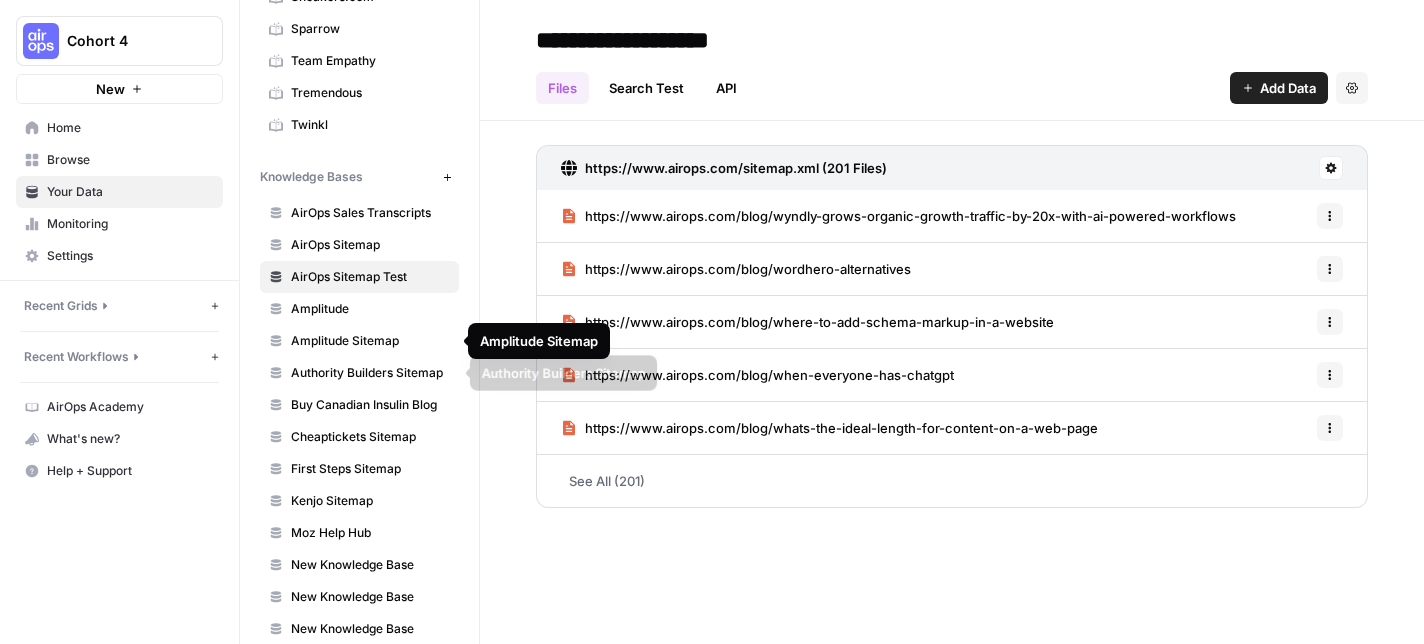 click on "Authority Builders Sitemap" at bounding box center (370, 373) 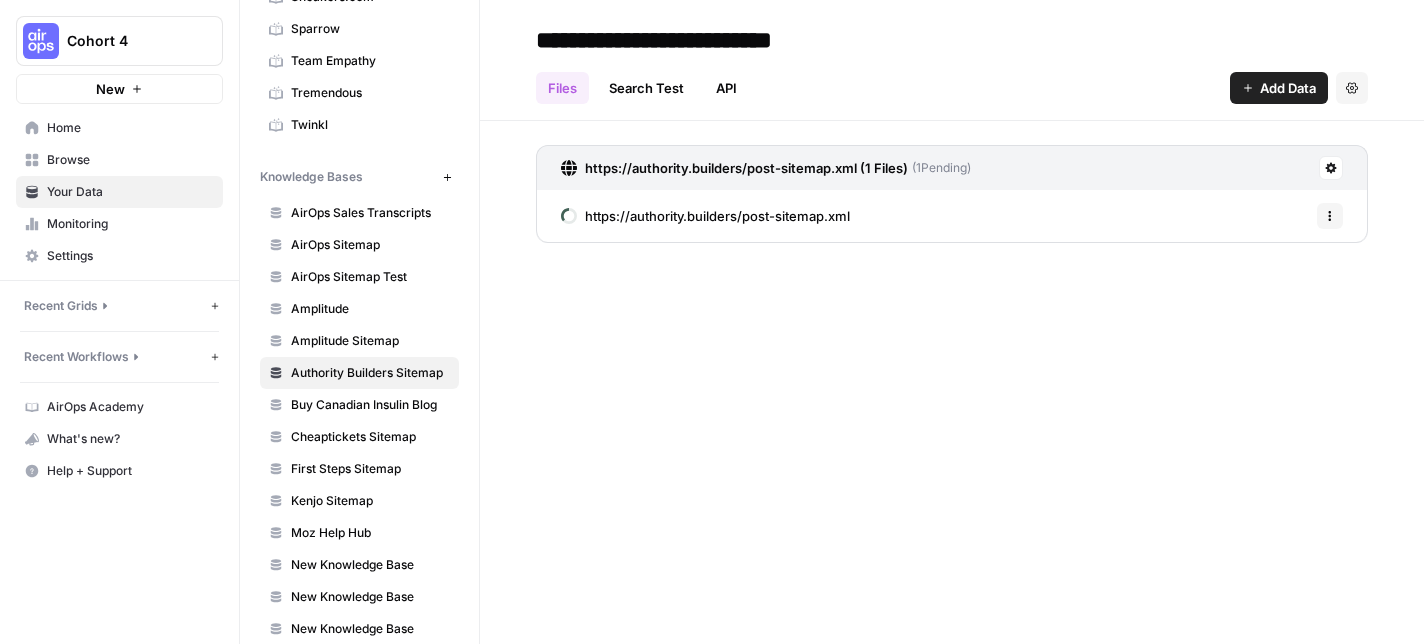 click 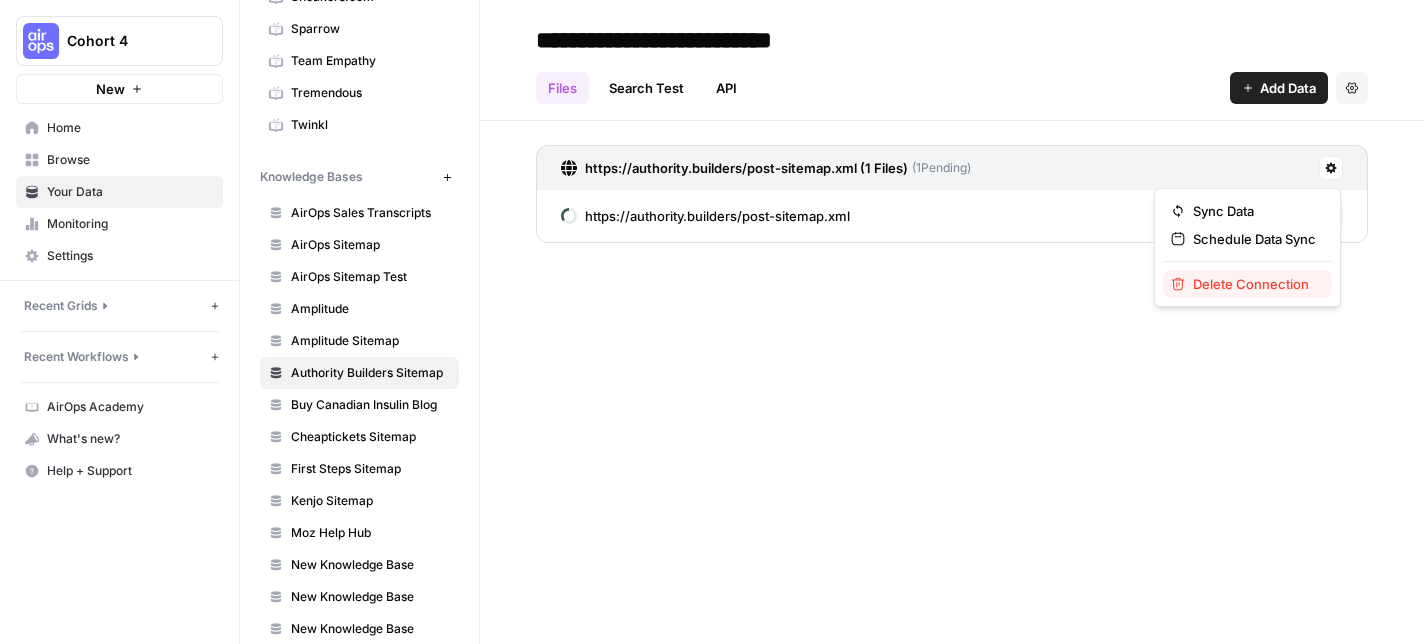 click on "Delete Connection" at bounding box center [1254, 284] 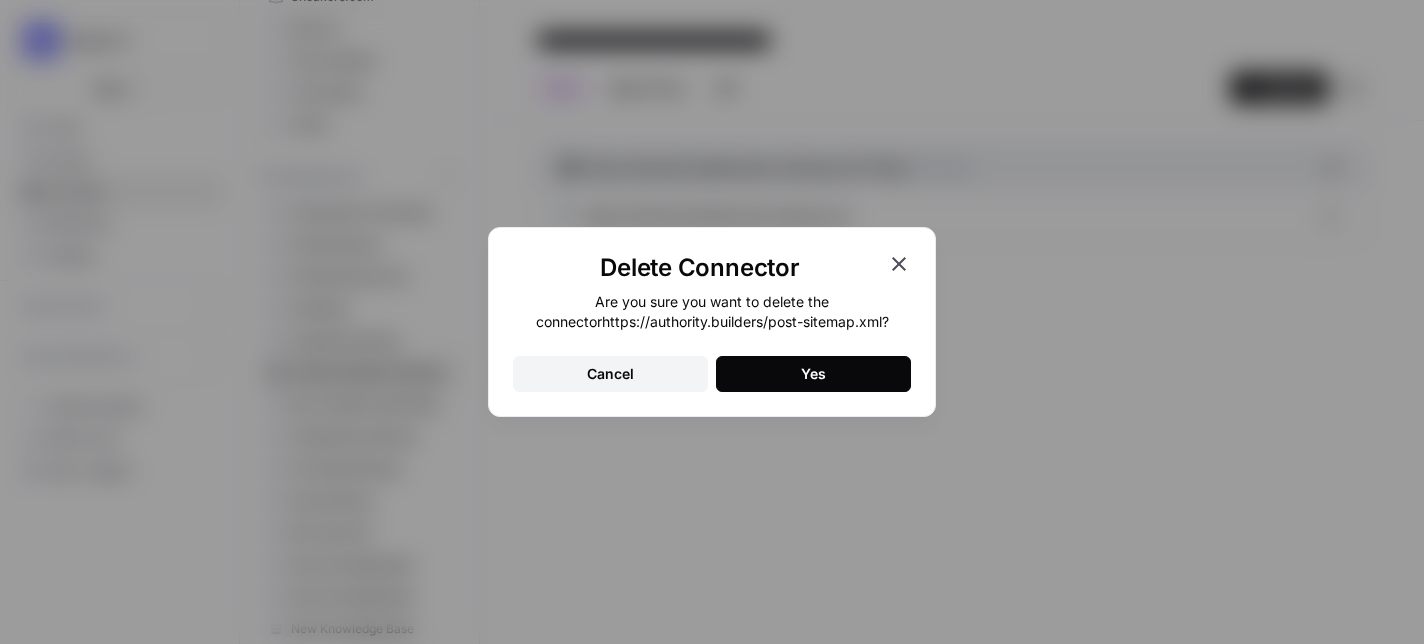 click on "Yes" at bounding box center [813, 374] 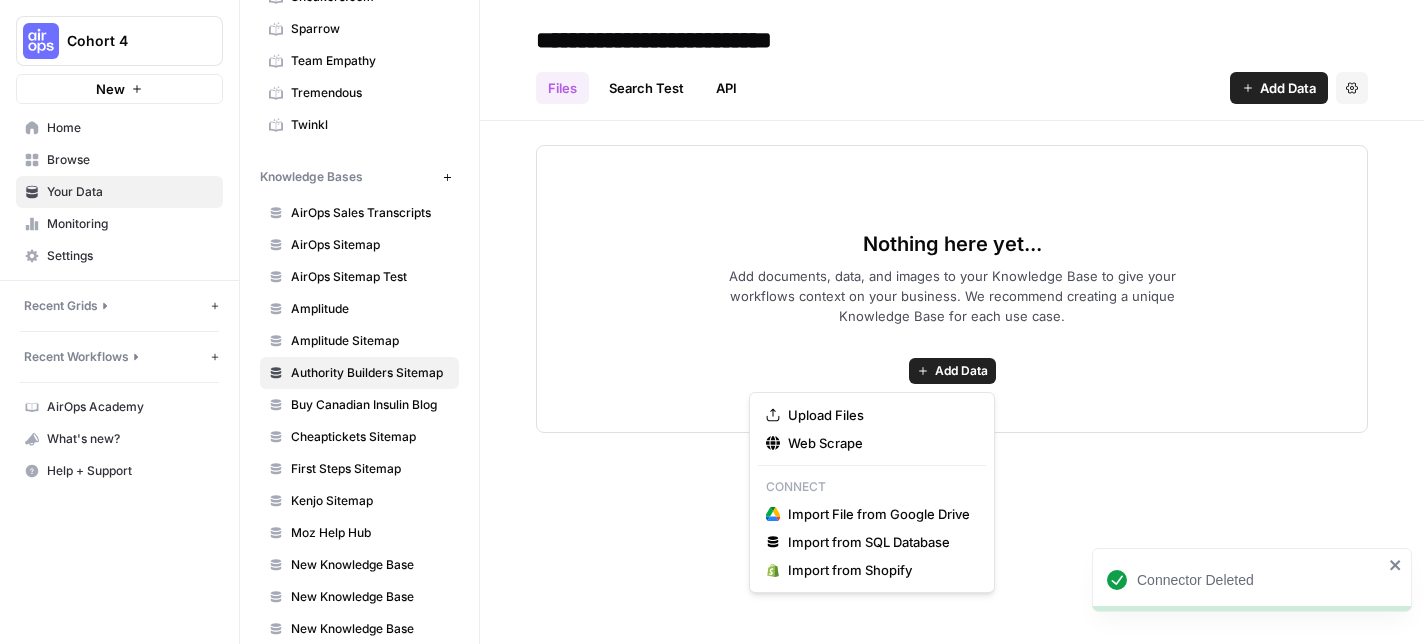 click on "Add Data" at bounding box center (961, 371) 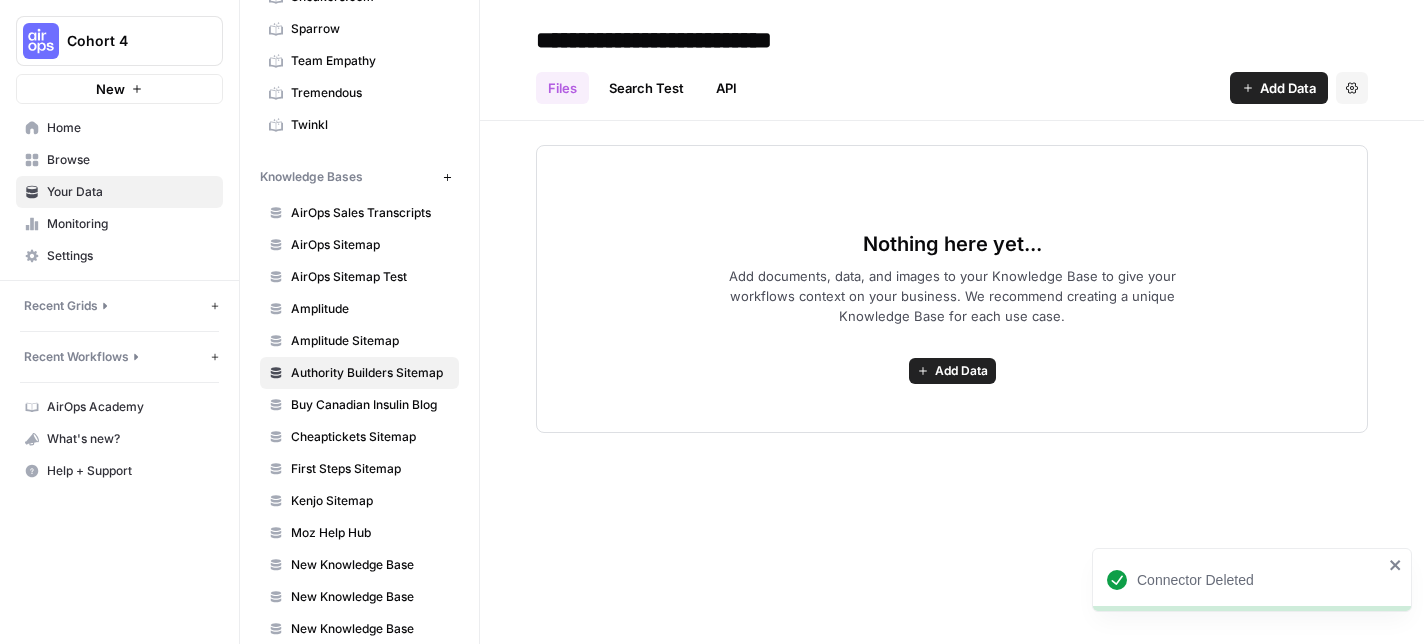 click on "Files Search Test API Add Data Settings" at bounding box center [952, 80] 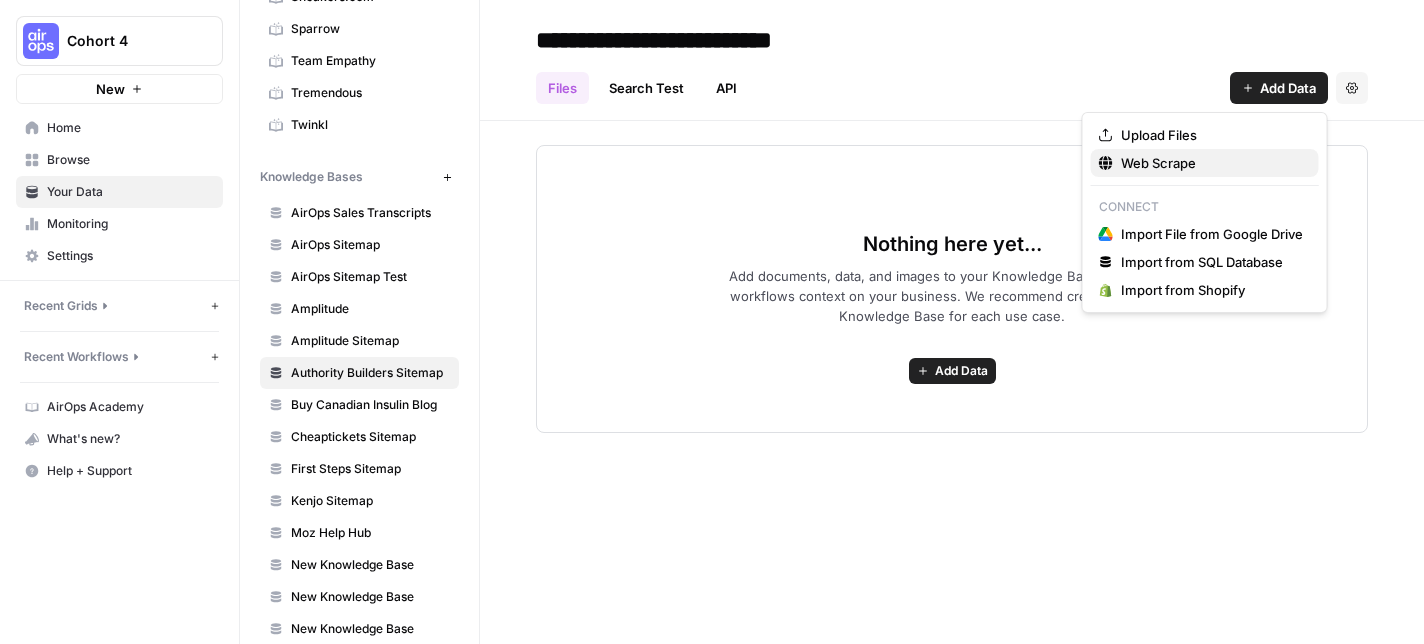 click on "Web Scrape" at bounding box center (1212, 163) 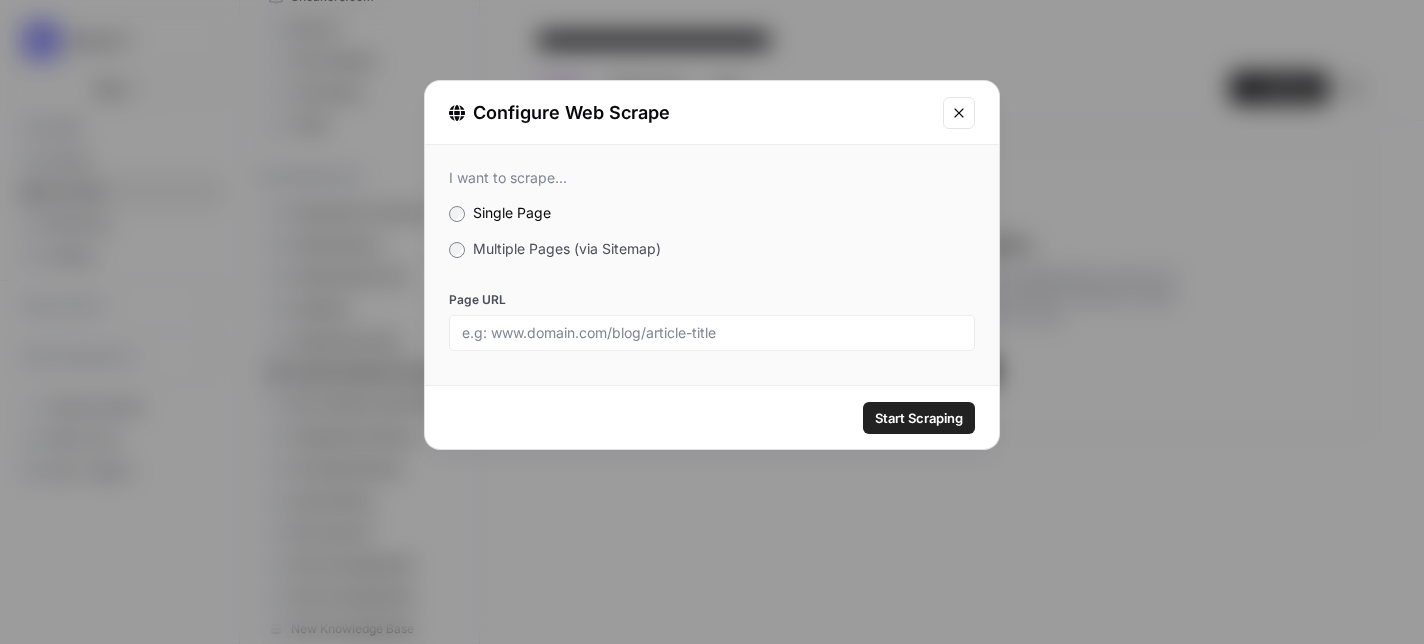 click on "Multiple Pages (via Sitemap)" at bounding box center [567, 248] 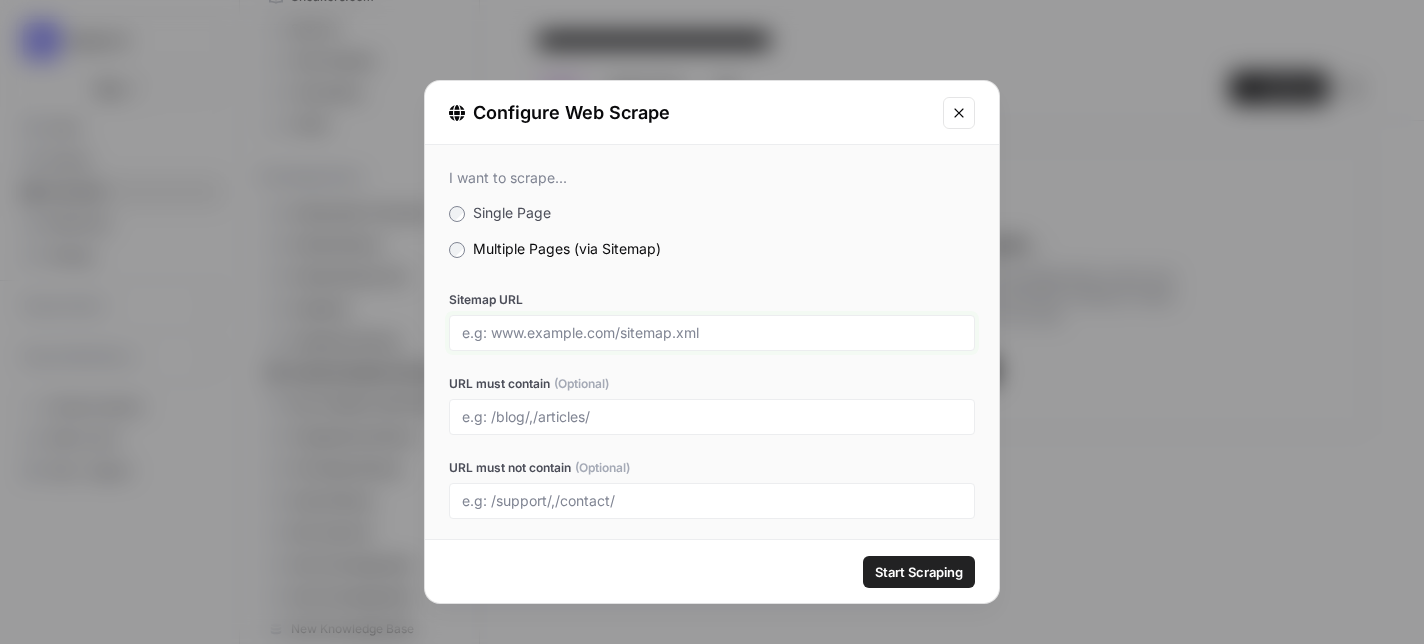 click on "Sitemap URL" at bounding box center [712, 333] 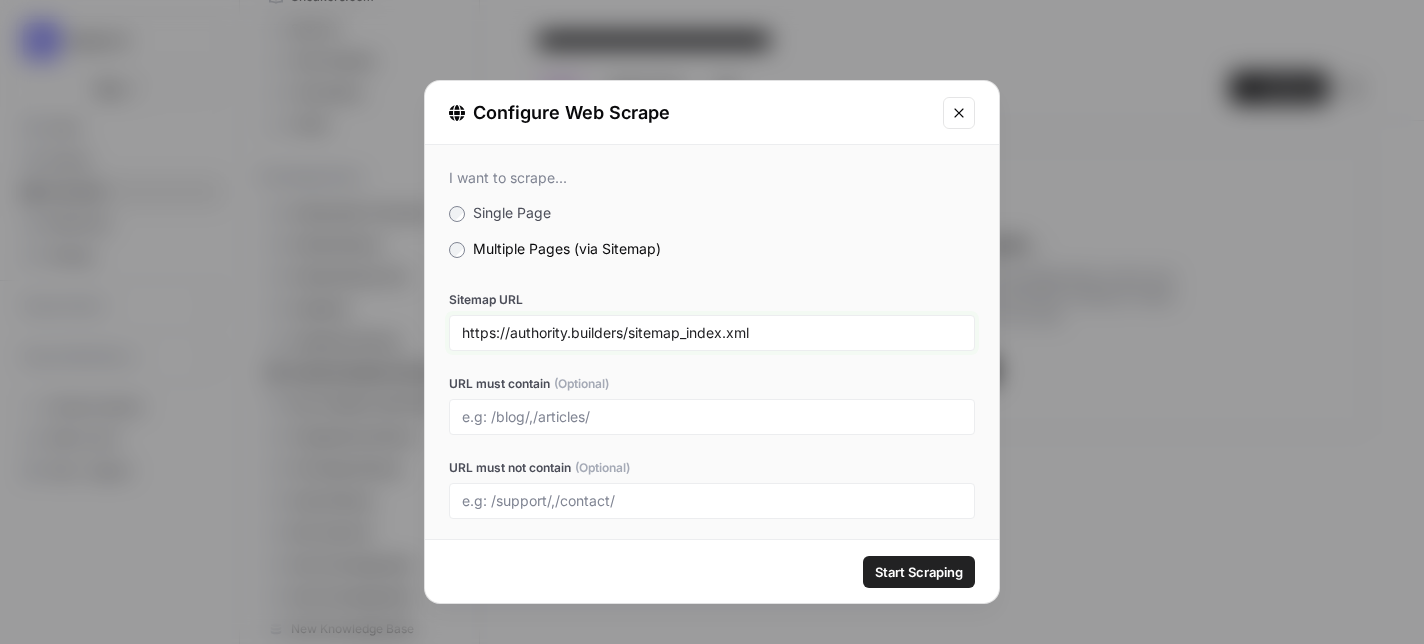 scroll, scrollTop: 51, scrollLeft: 0, axis: vertical 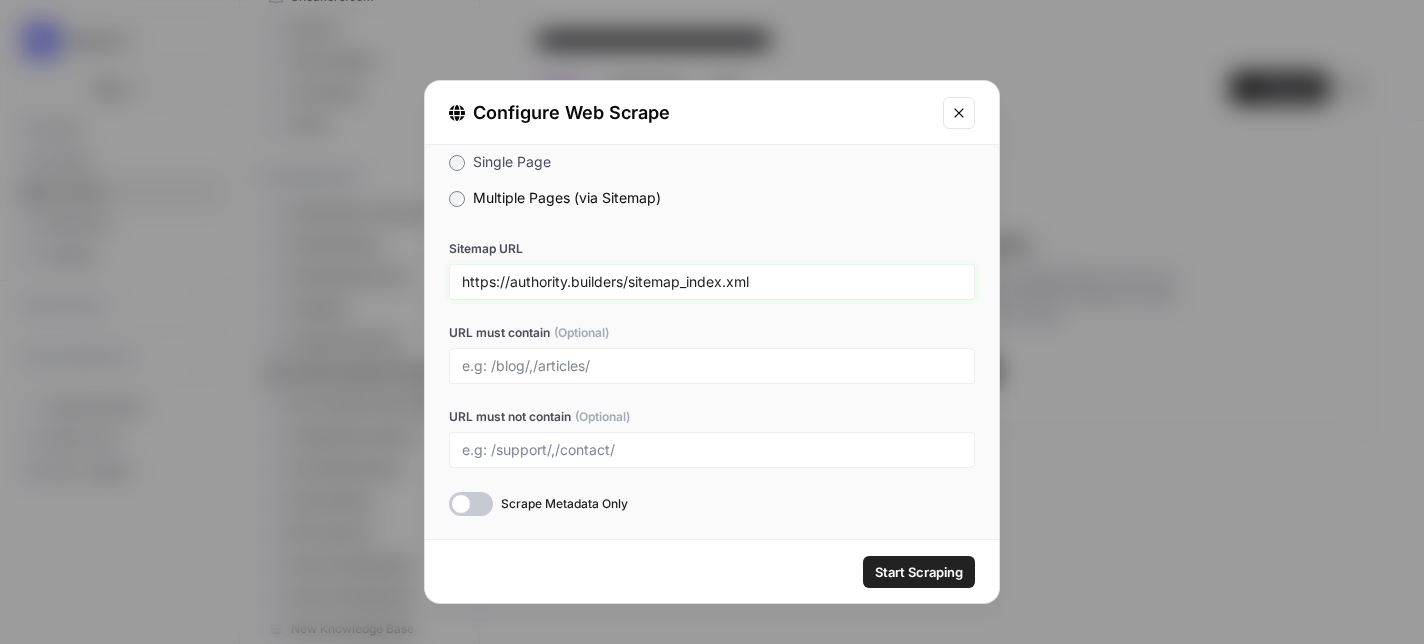 type on "https://authority.builders/sitemap_index.xml" 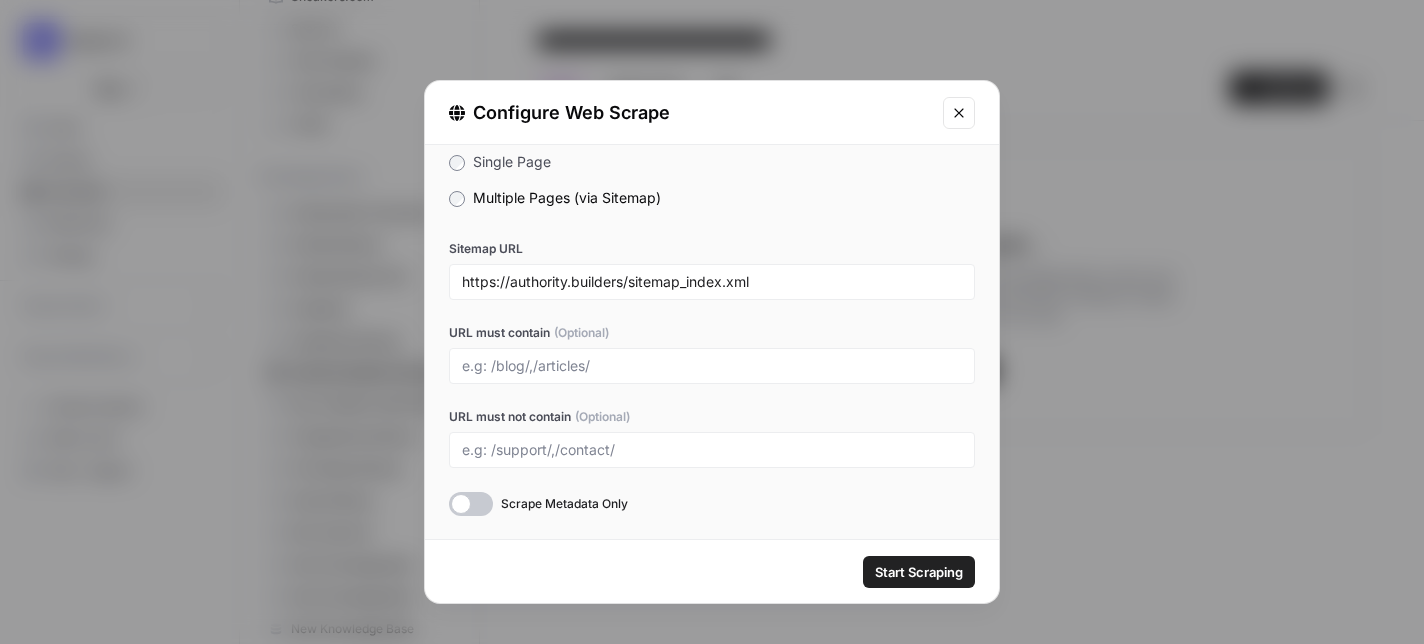 click on "Start Scraping" at bounding box center (919, 572) 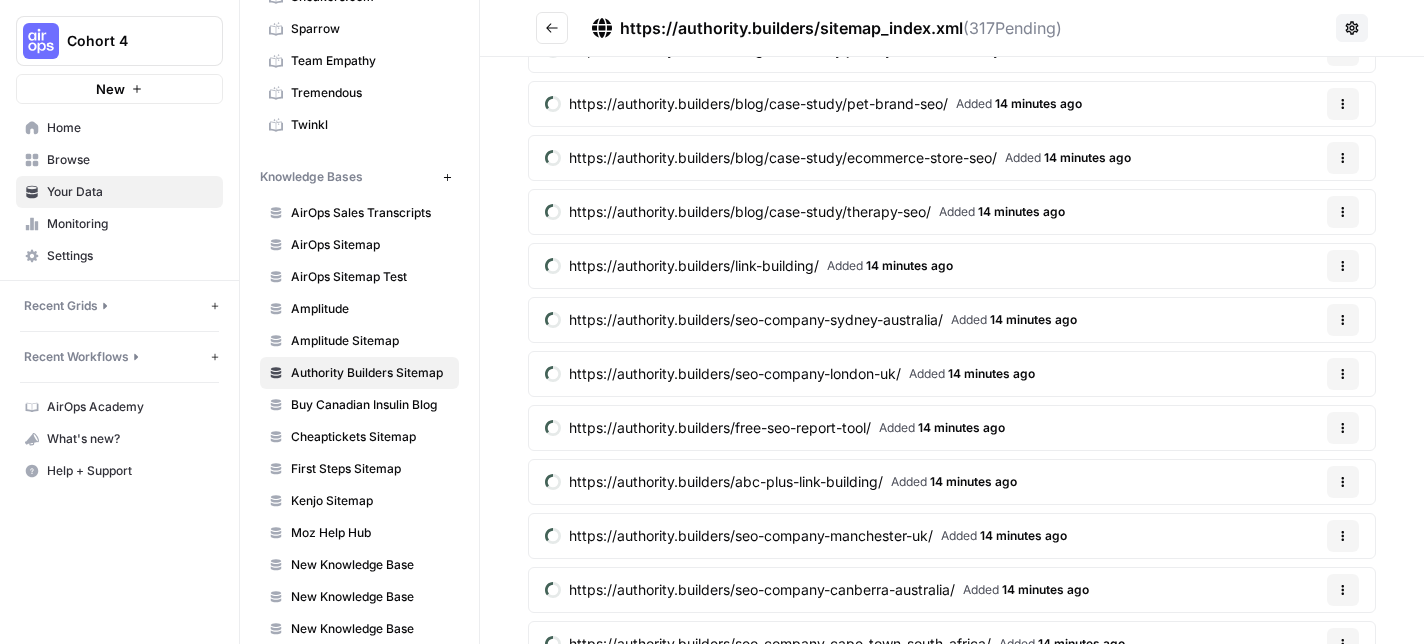 scroll, scrollTop: 8454, scrollLeft: 0, axis: vertical 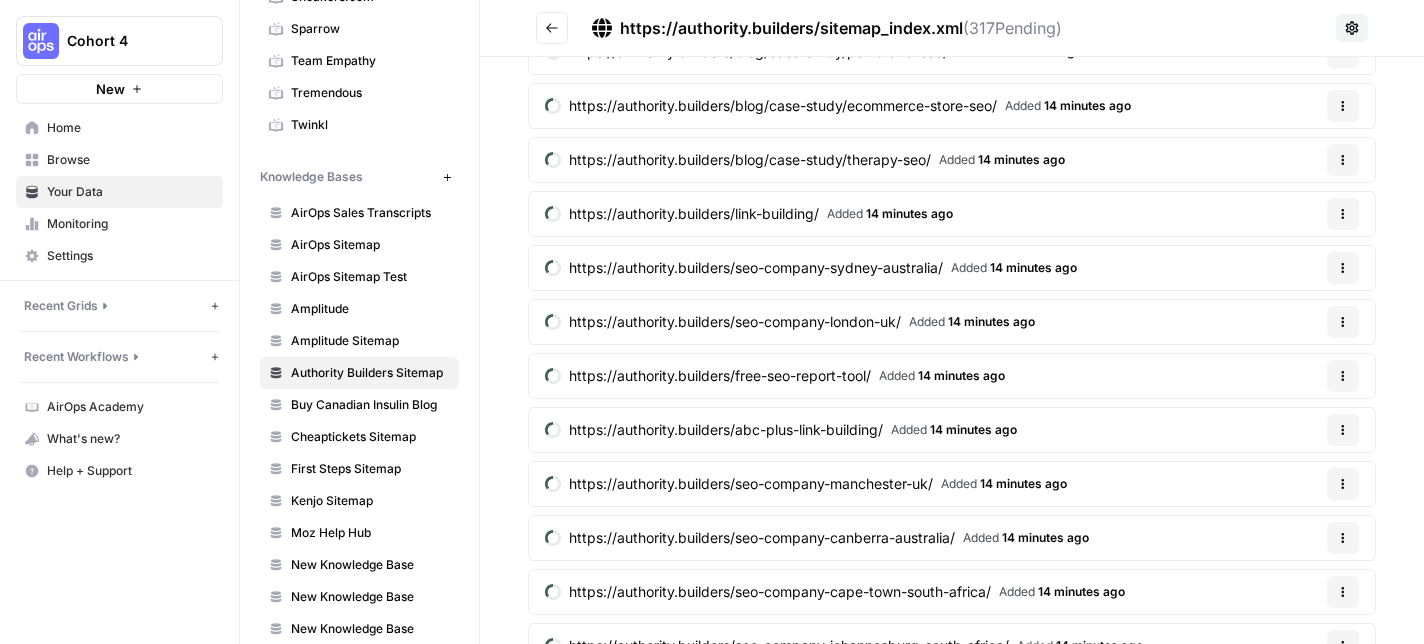 click on "Home" at bounding box center (130, 128) 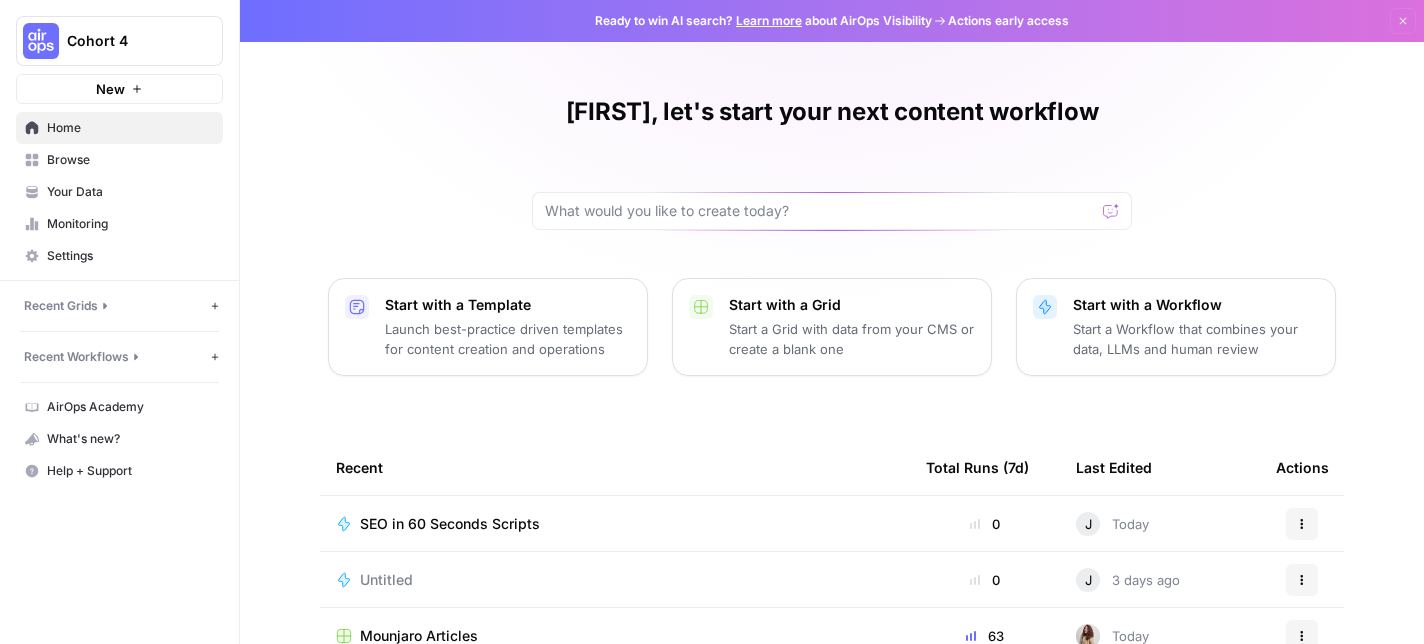click on "Learn more" at bounding box center [769, 20] 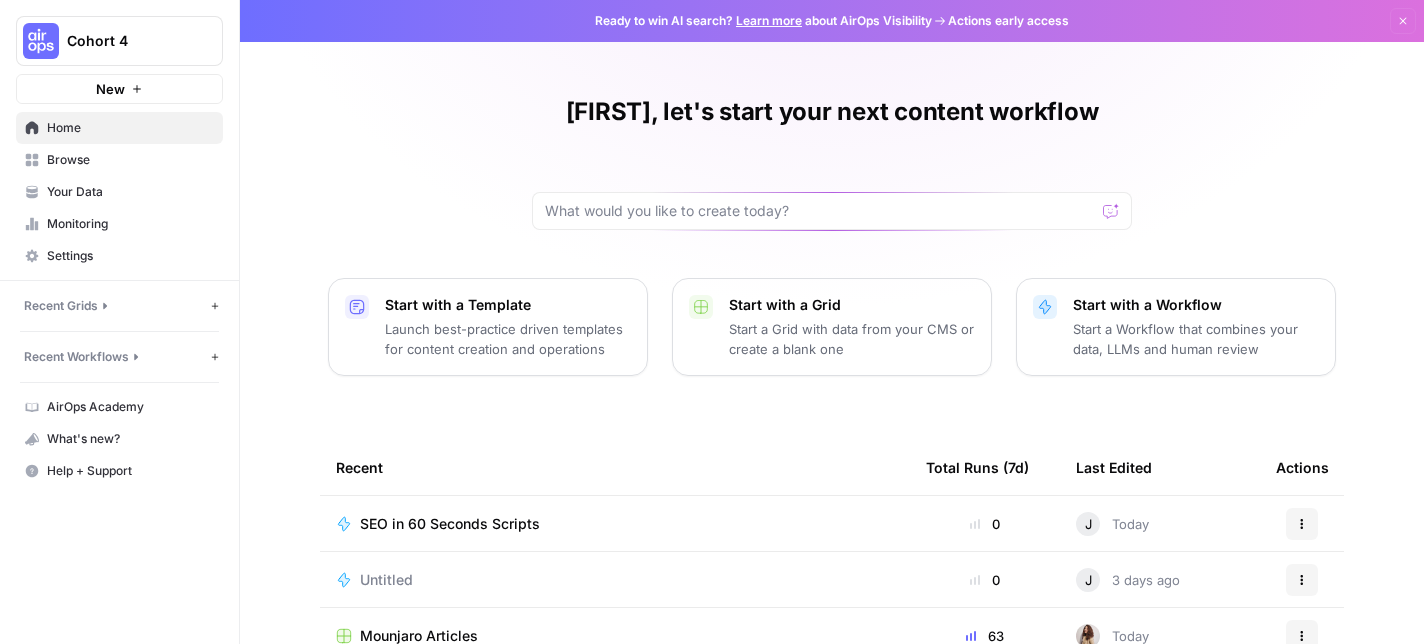 click on "Settings" at bounding box center (130, 256) 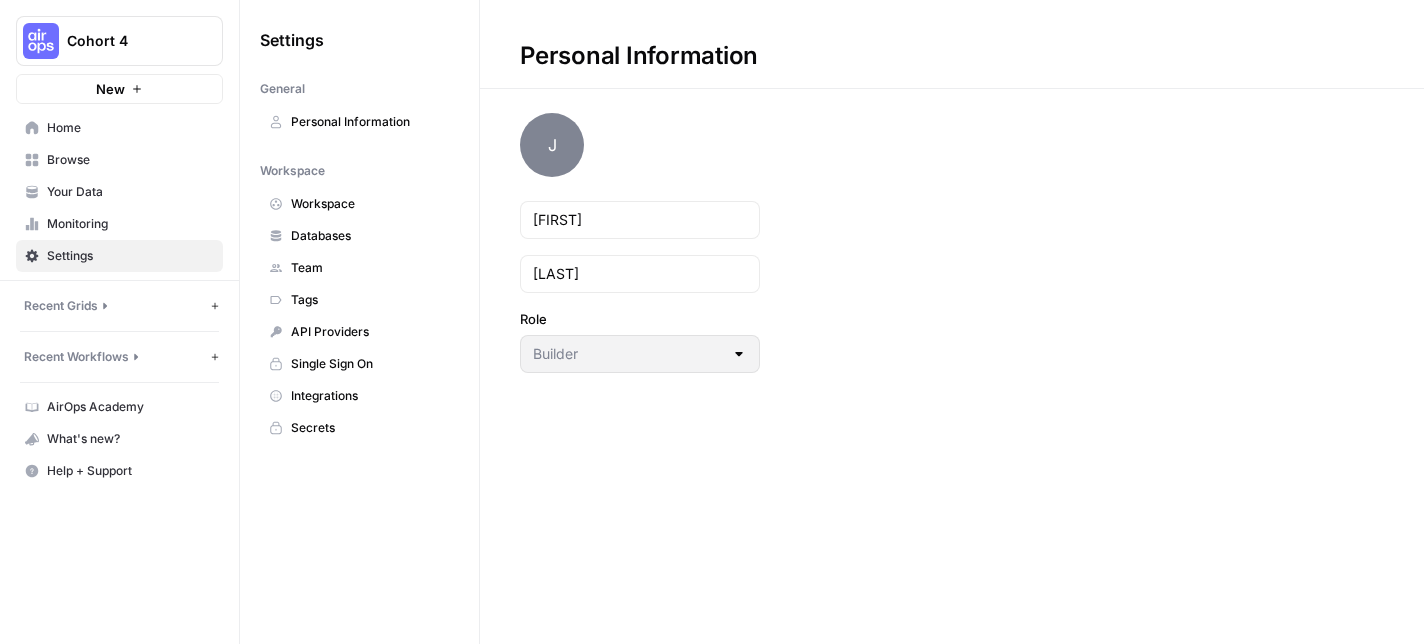 click on "Monitoring" at bounding box center (130, 224) 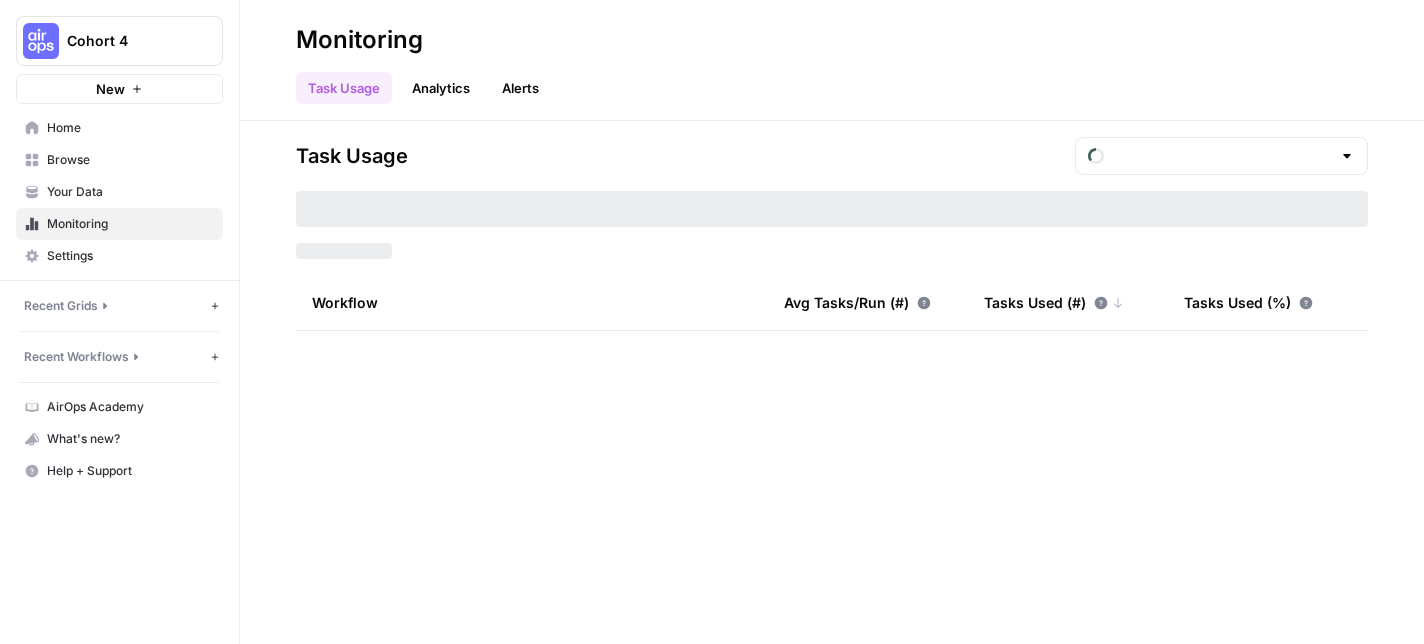 type on "August Tasks" 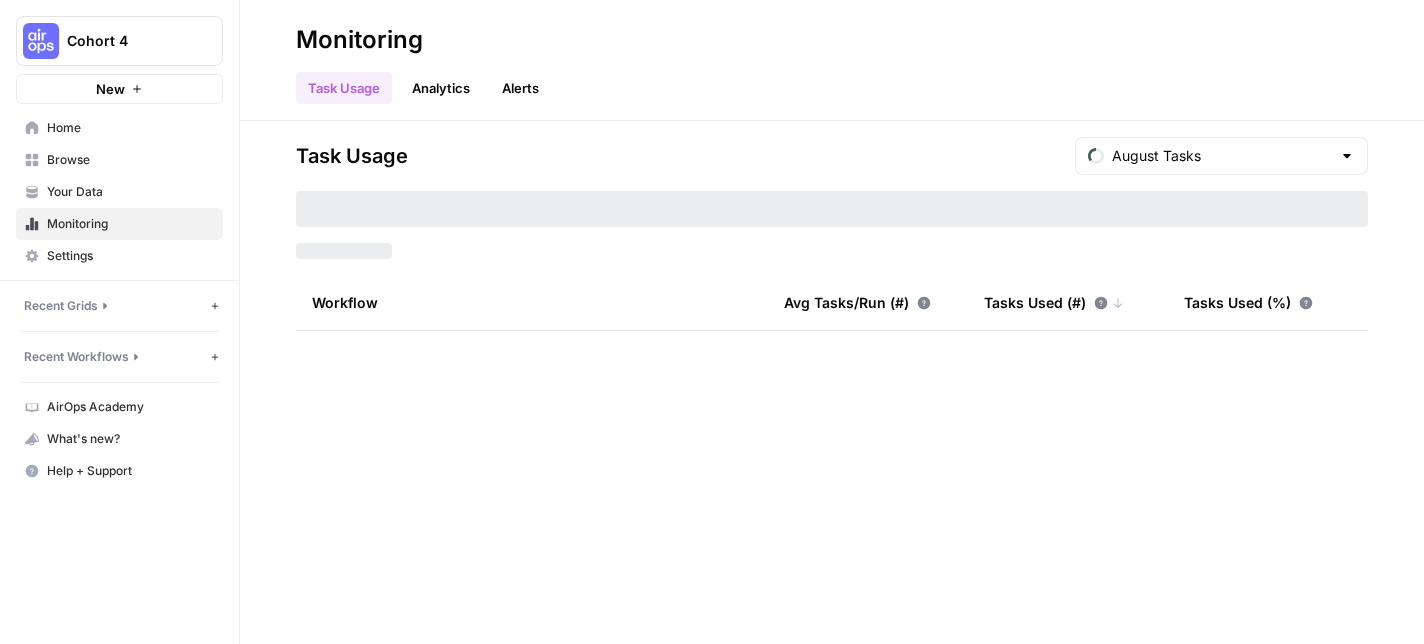 click on "Your Data" at bounding box center (130, 192) 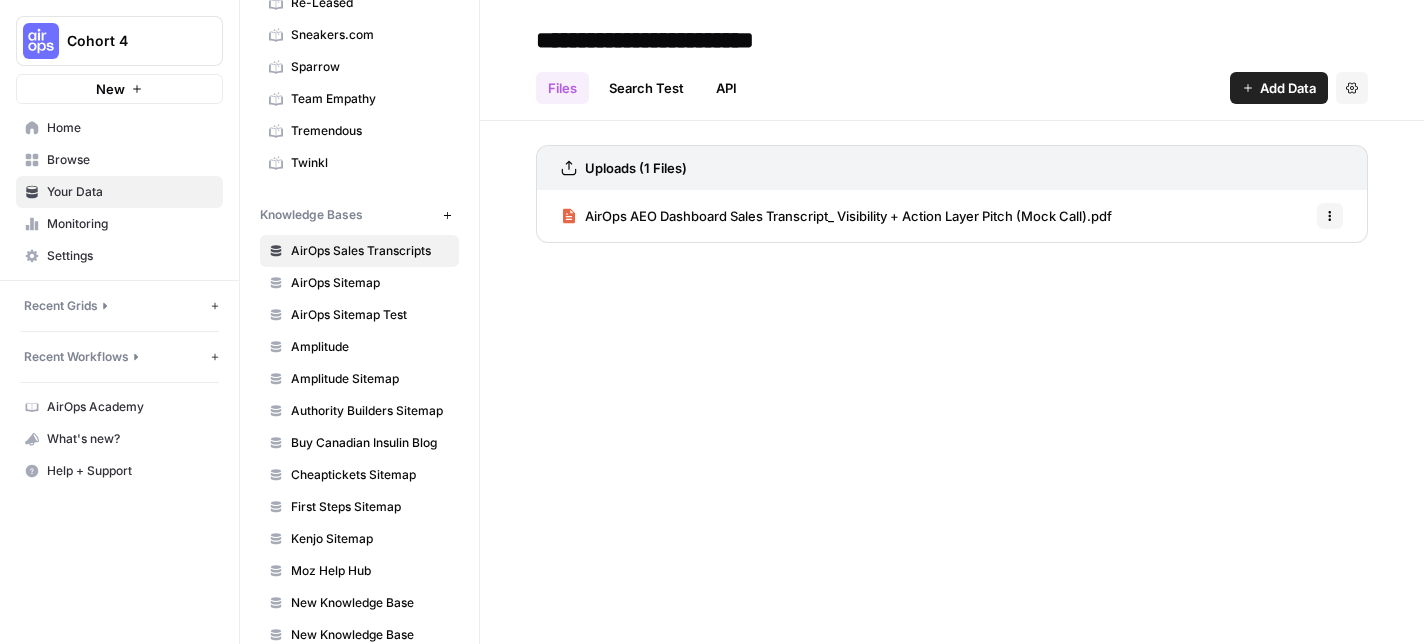 scroll, scrollTop: 1071, scrollLeft: 0, axis: vertical 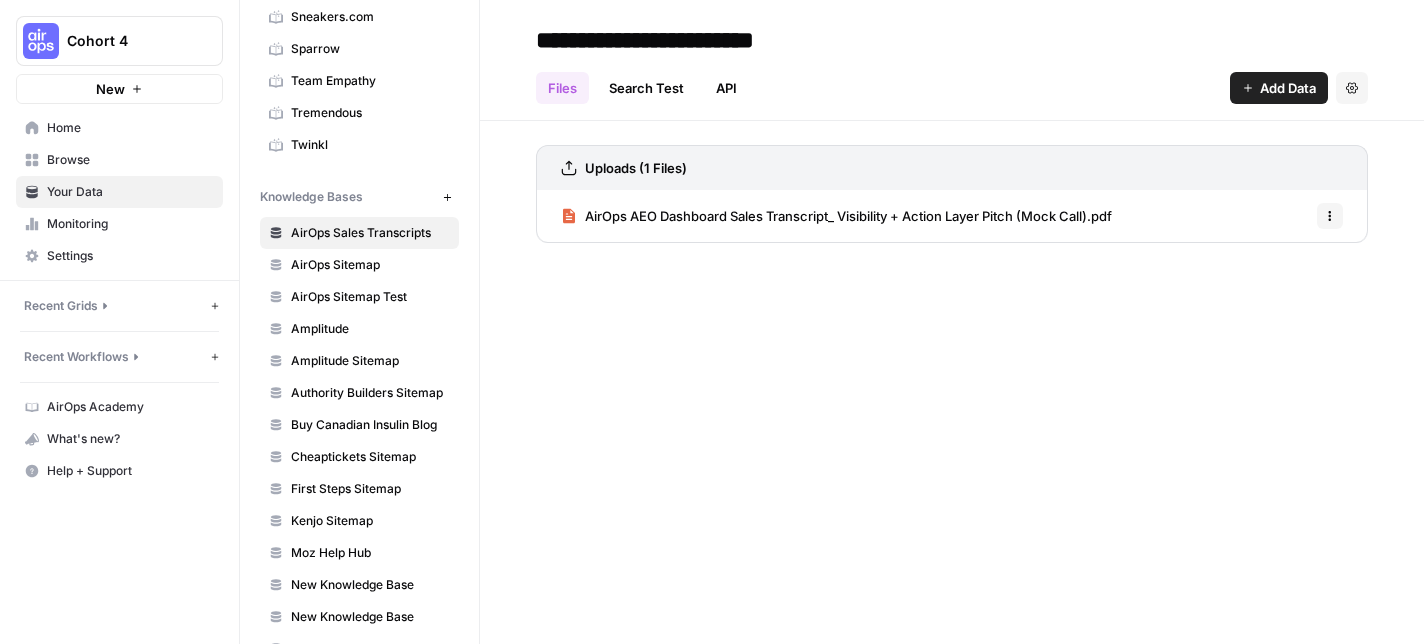 click on "Authority Builders Sitemap" at bounding box center [370, 393] 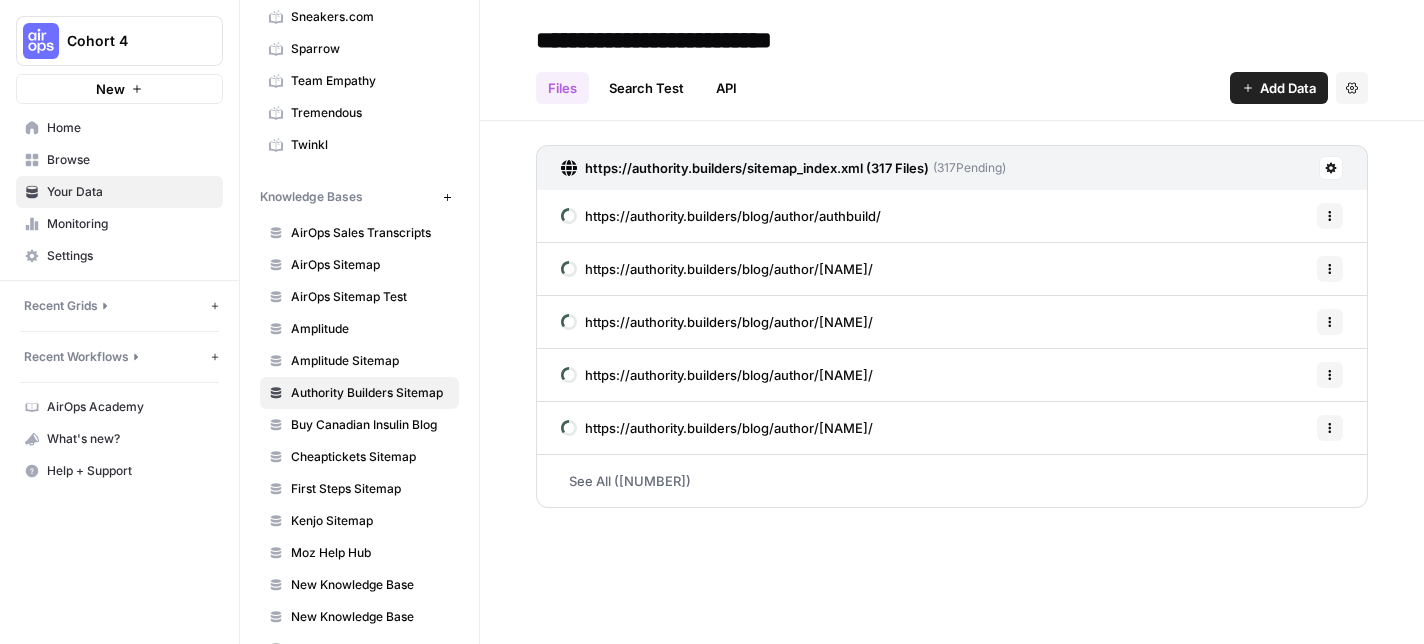 click on "Search Test" at bounding box center (646, 88) 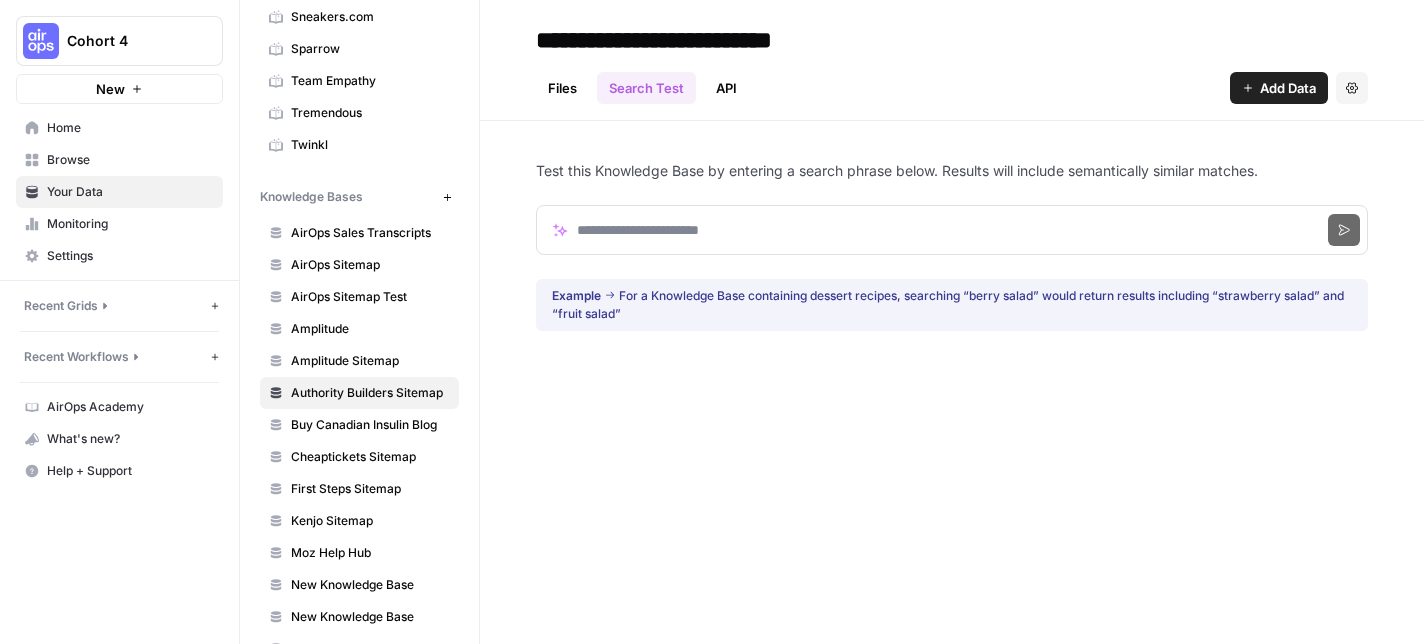 click on "Files" at bounding box center [562, 88] 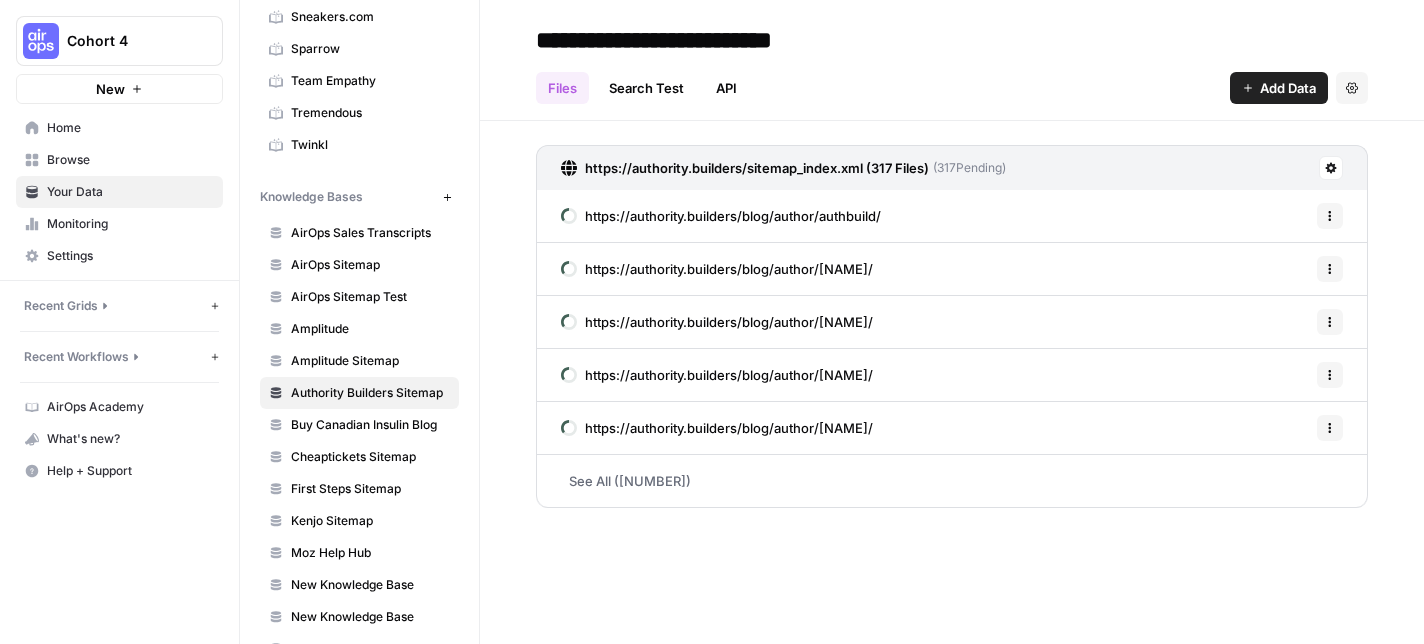 click at bounding box center (1331, 168) 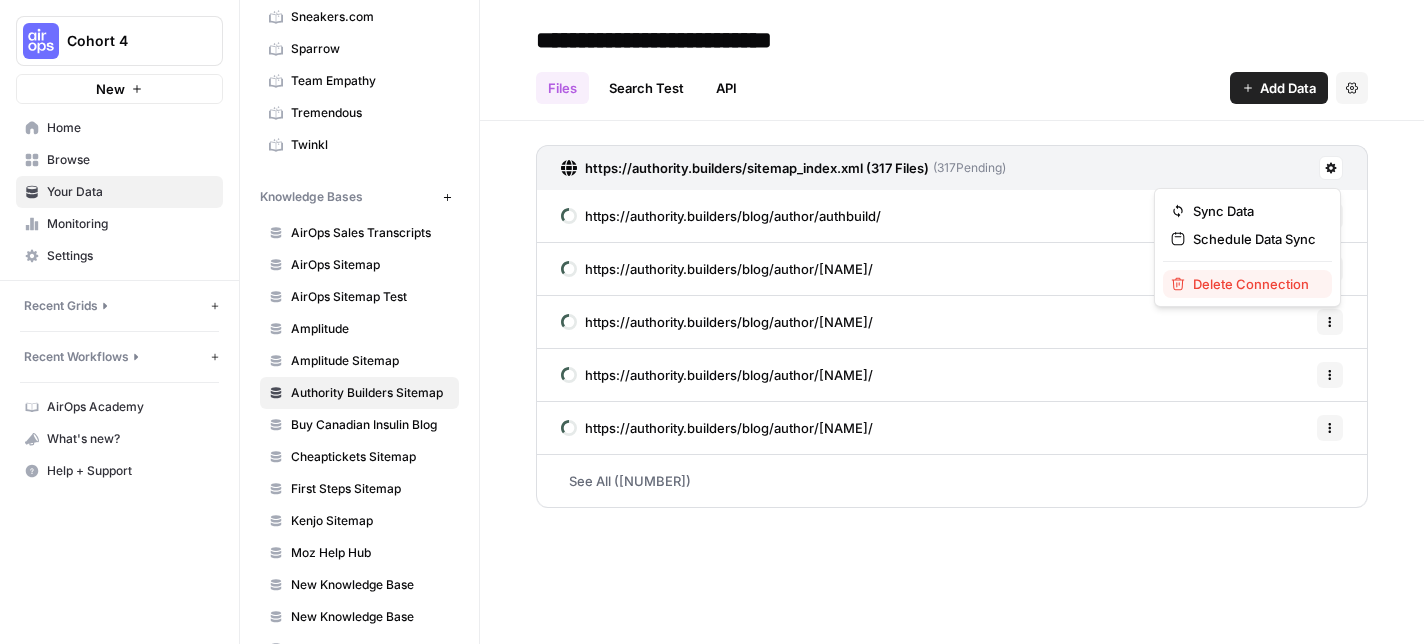 click on "Delete Connection" at bounding box center (1254, 284) 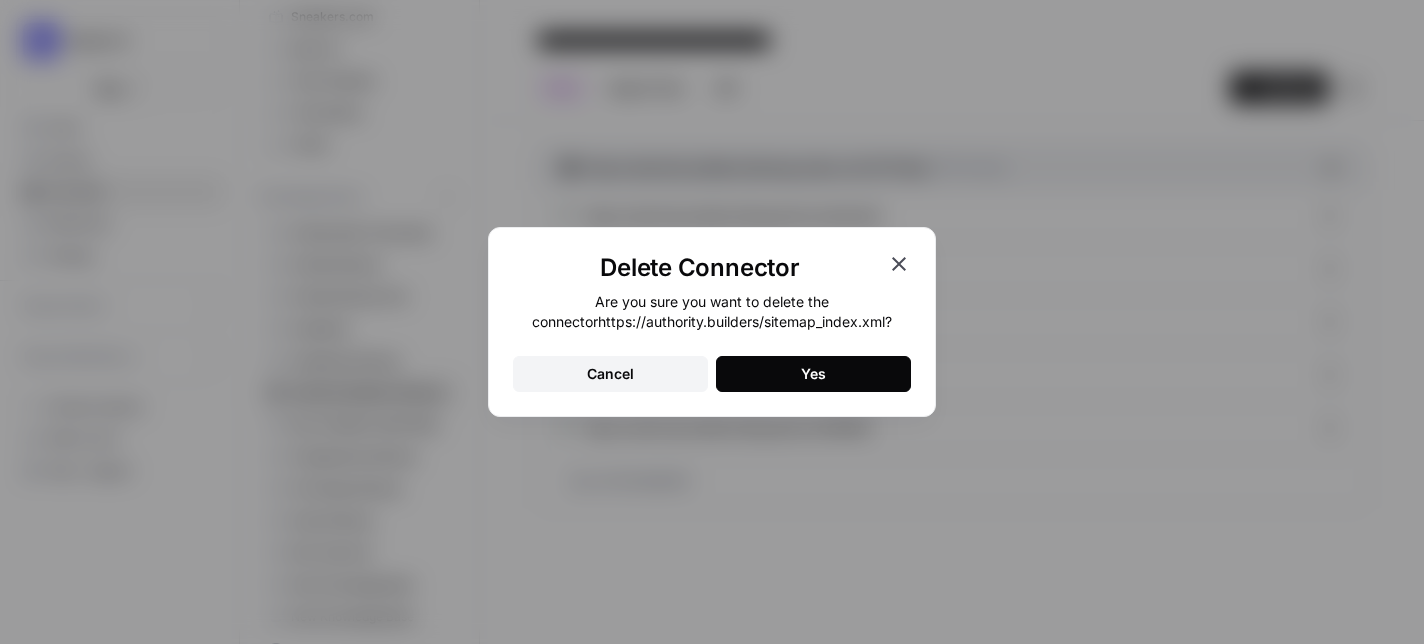 click on "Yes" at bounding box center (813, 374) 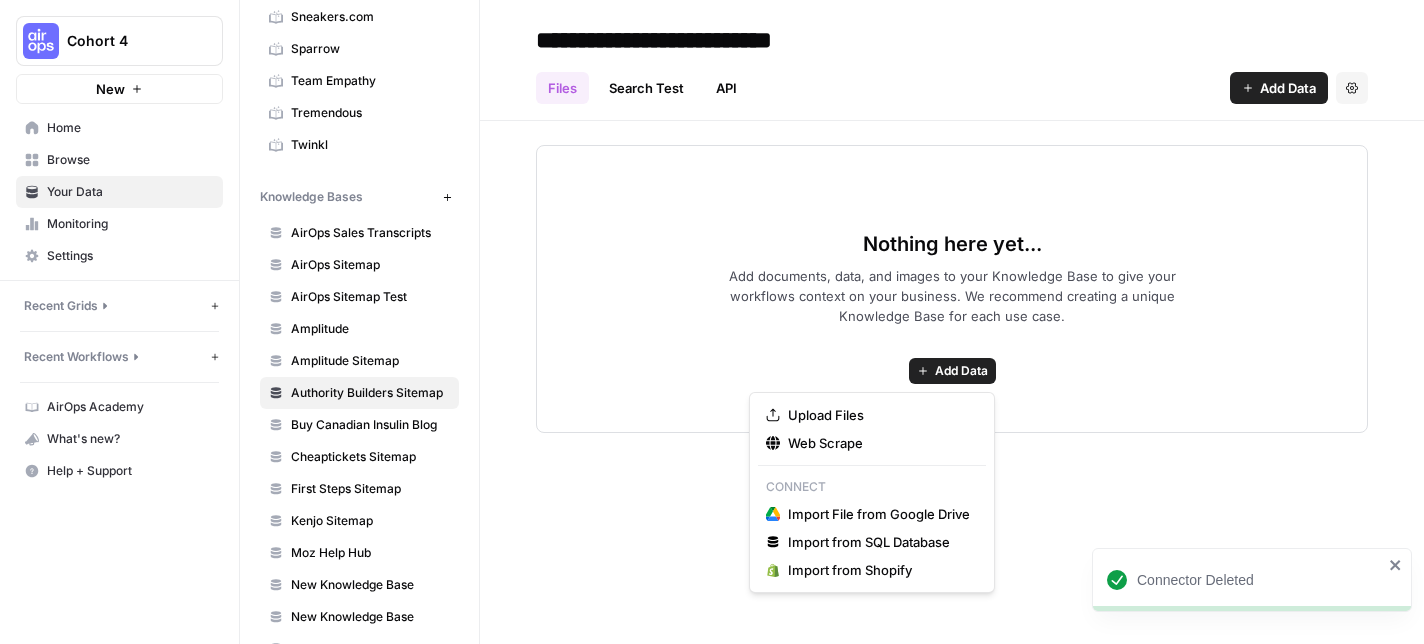 click on "Add Data" at bounding box center (961, 371) 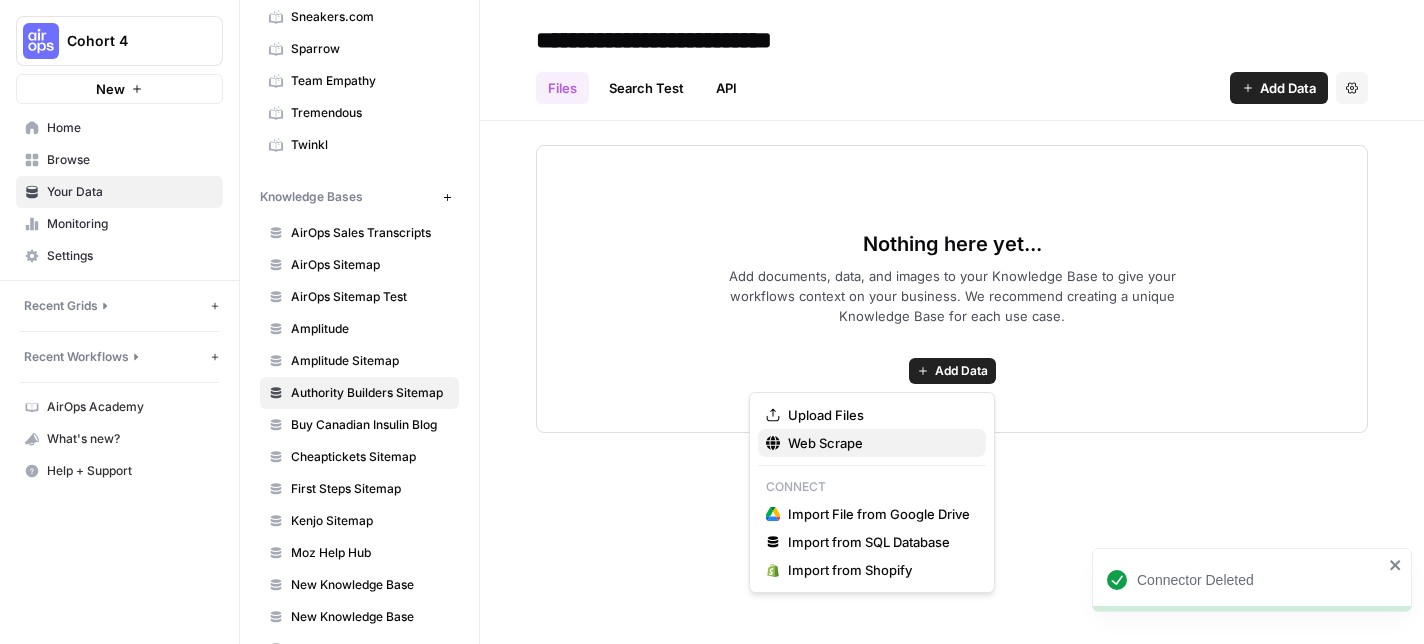 click on "Web Scrape" at bounding box center [879, 443] 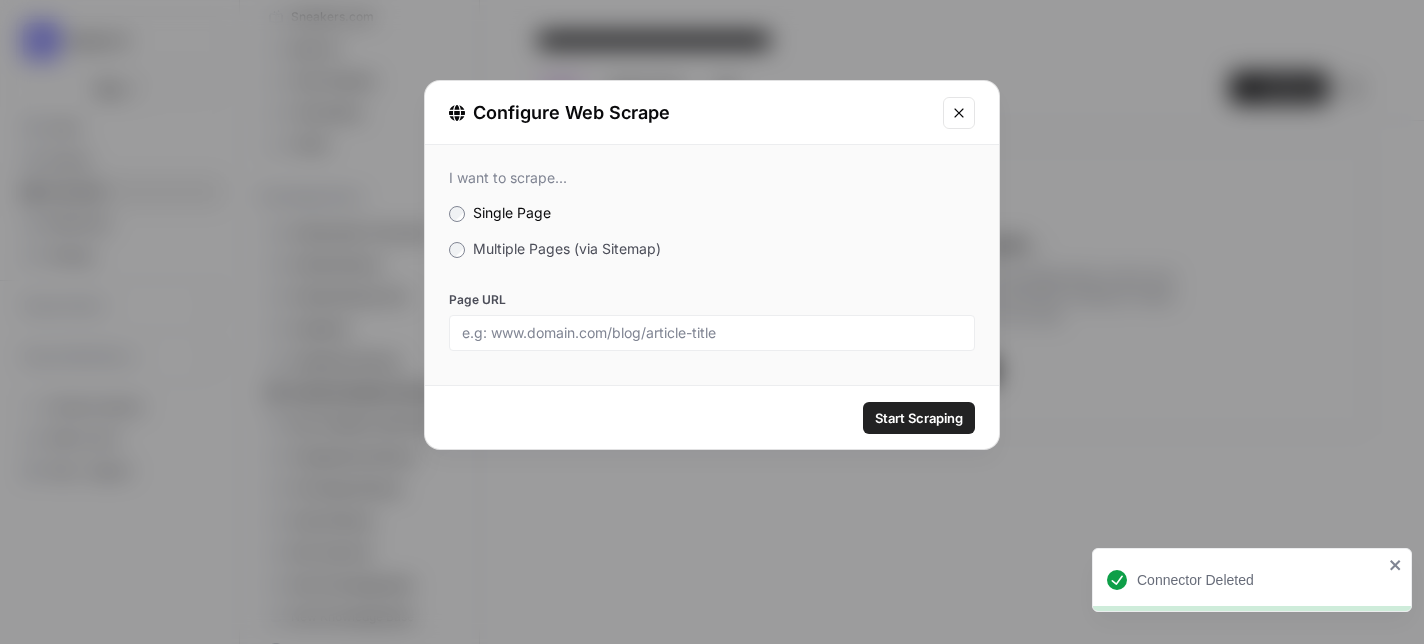 click on "Multiple Pages (via Sitemap)" at bounding box center [567, 248] 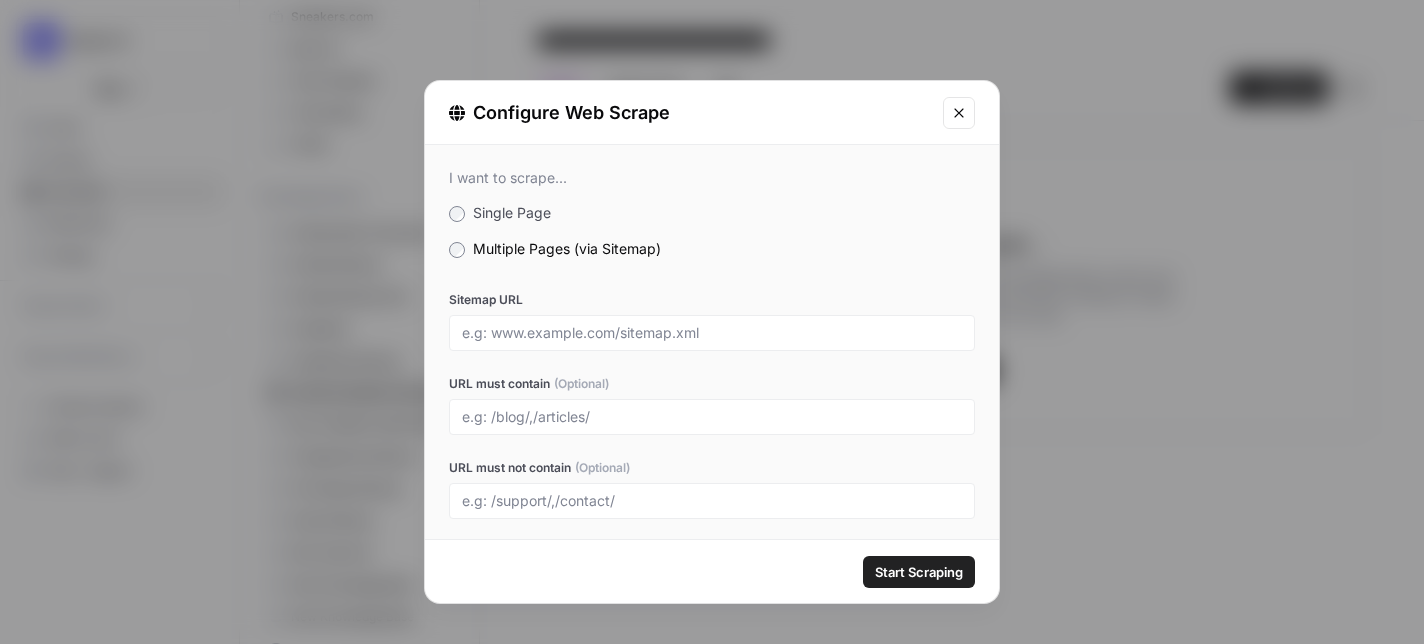 click at bounding box center [712, 333] 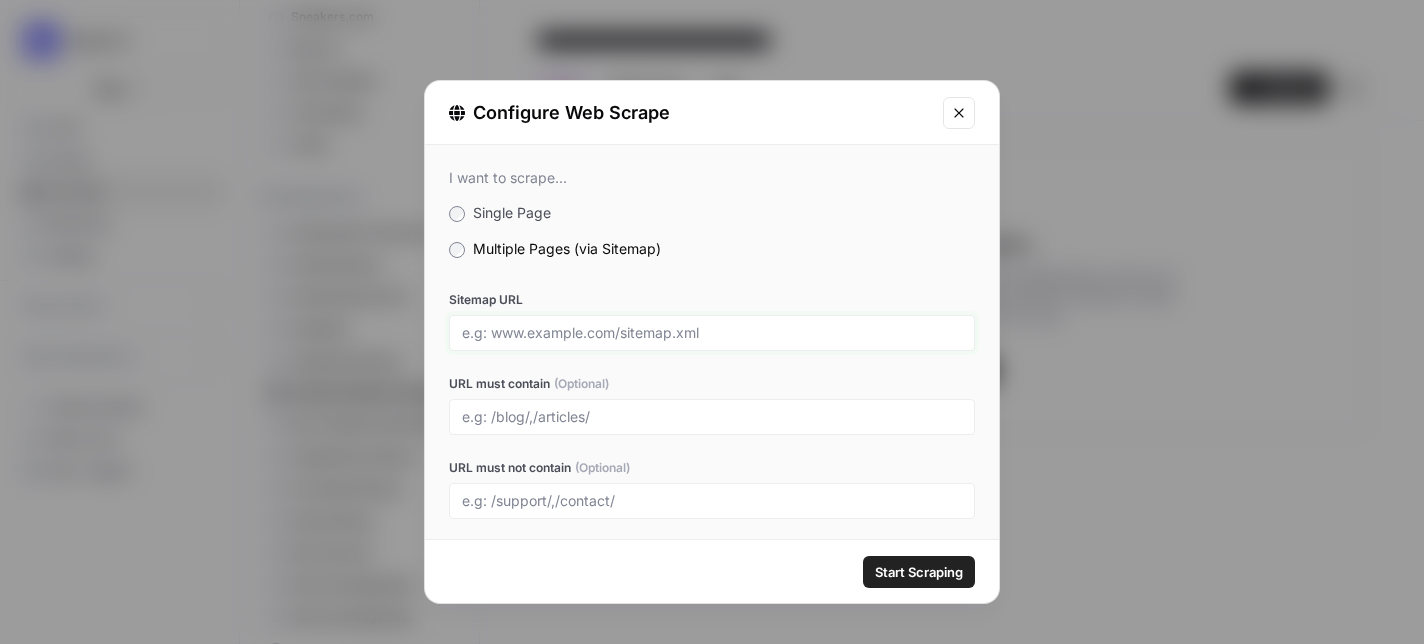 click on "Sitemap URL" at bounding box center [712, 333] 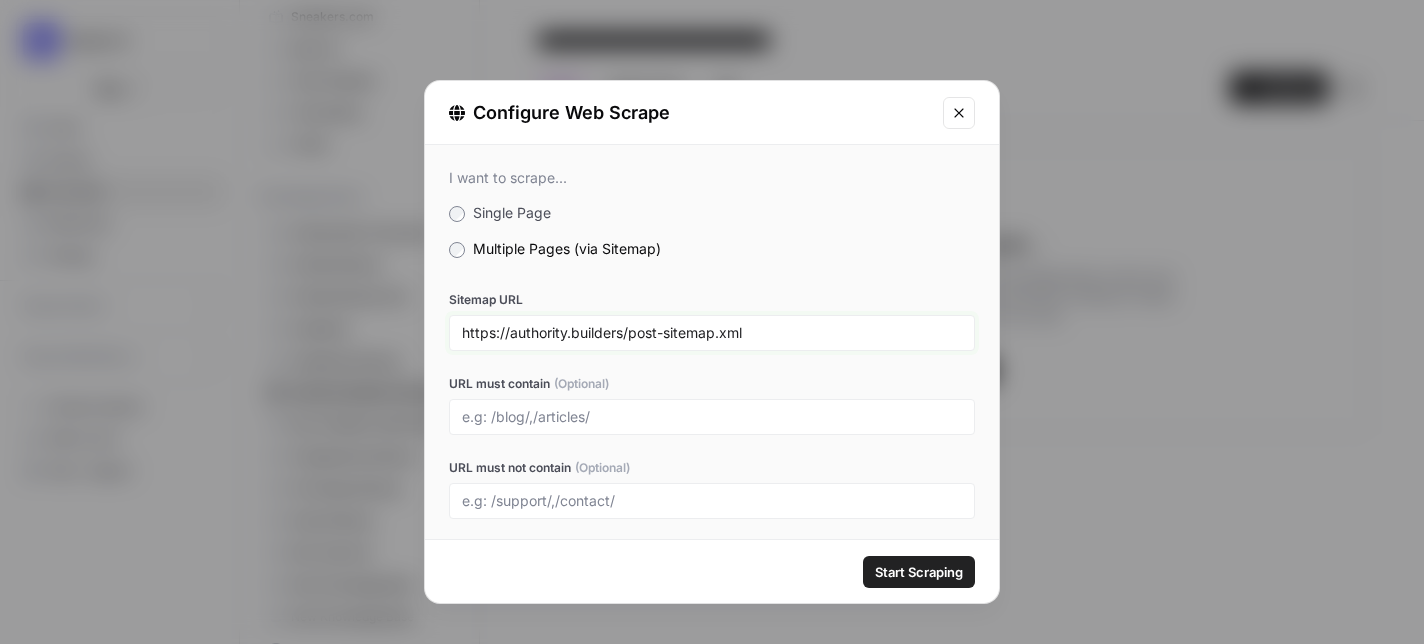 type on "https://authority.builders/post-sitemap.xml" 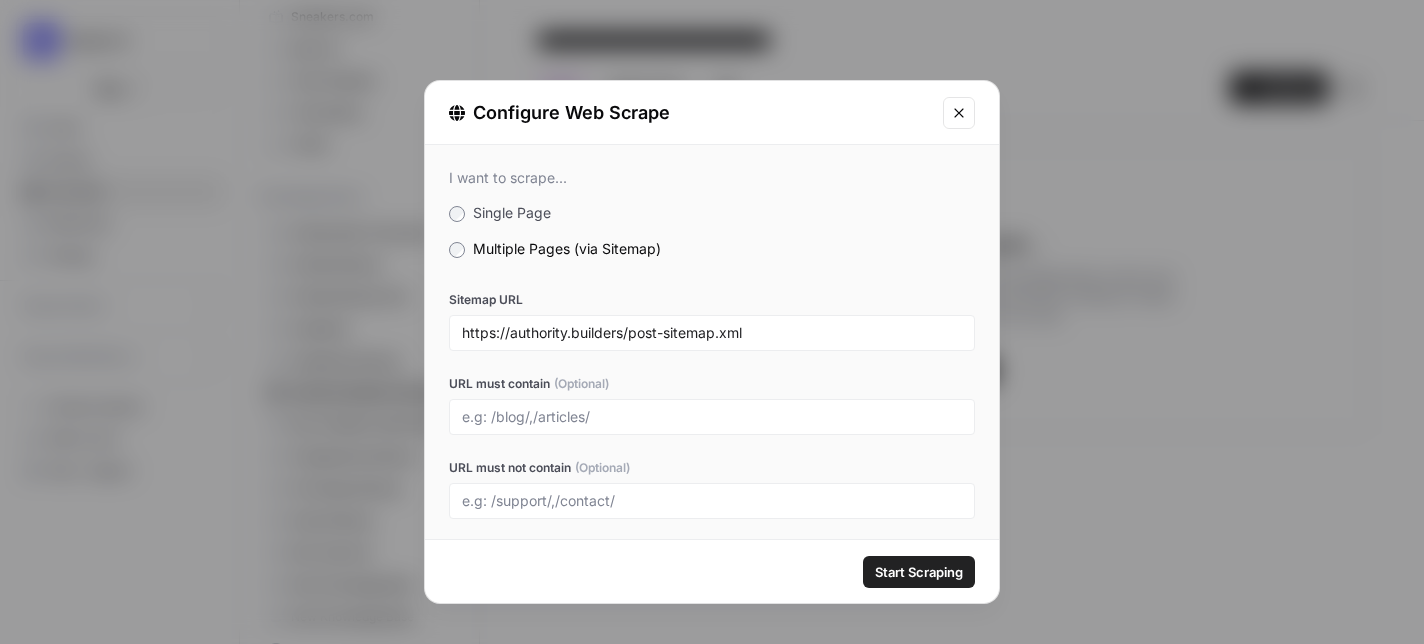 click on "Start Scraping" at bounding box center (919, 572) 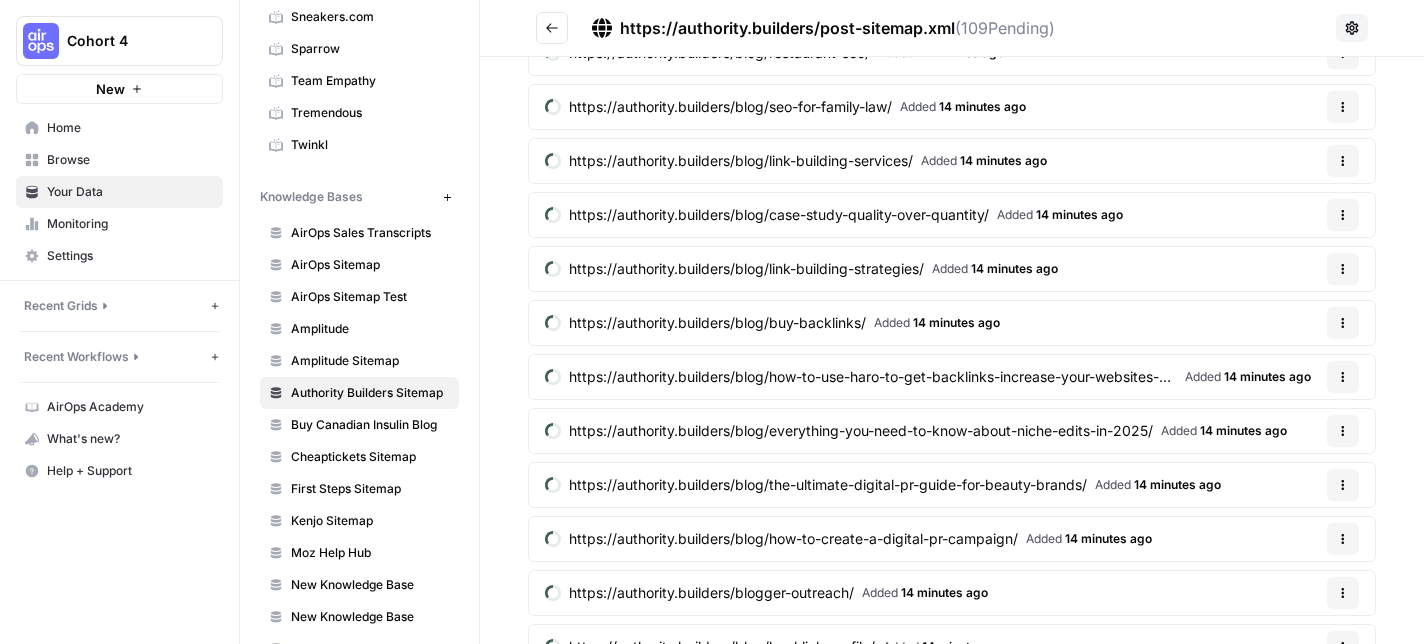 scroll, scrollTop: 0, scrollLeft: 0, axis: both 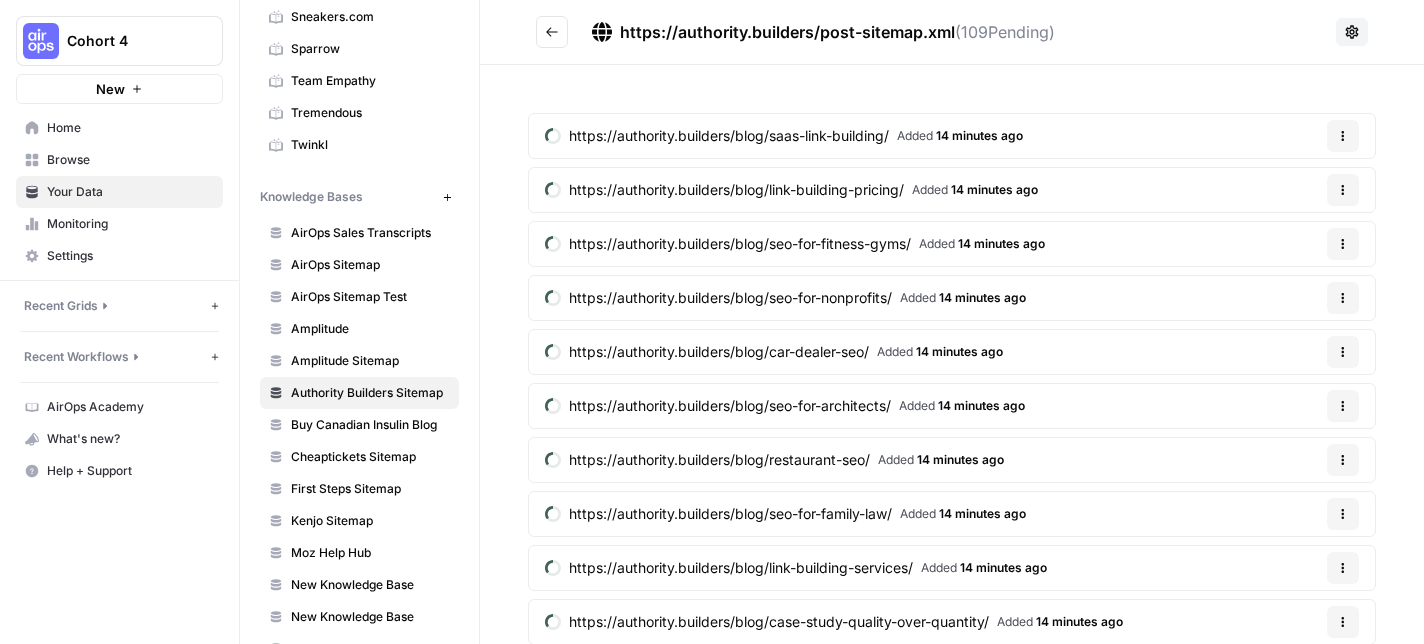 click on "Browse" at bounding box center (130, 160) 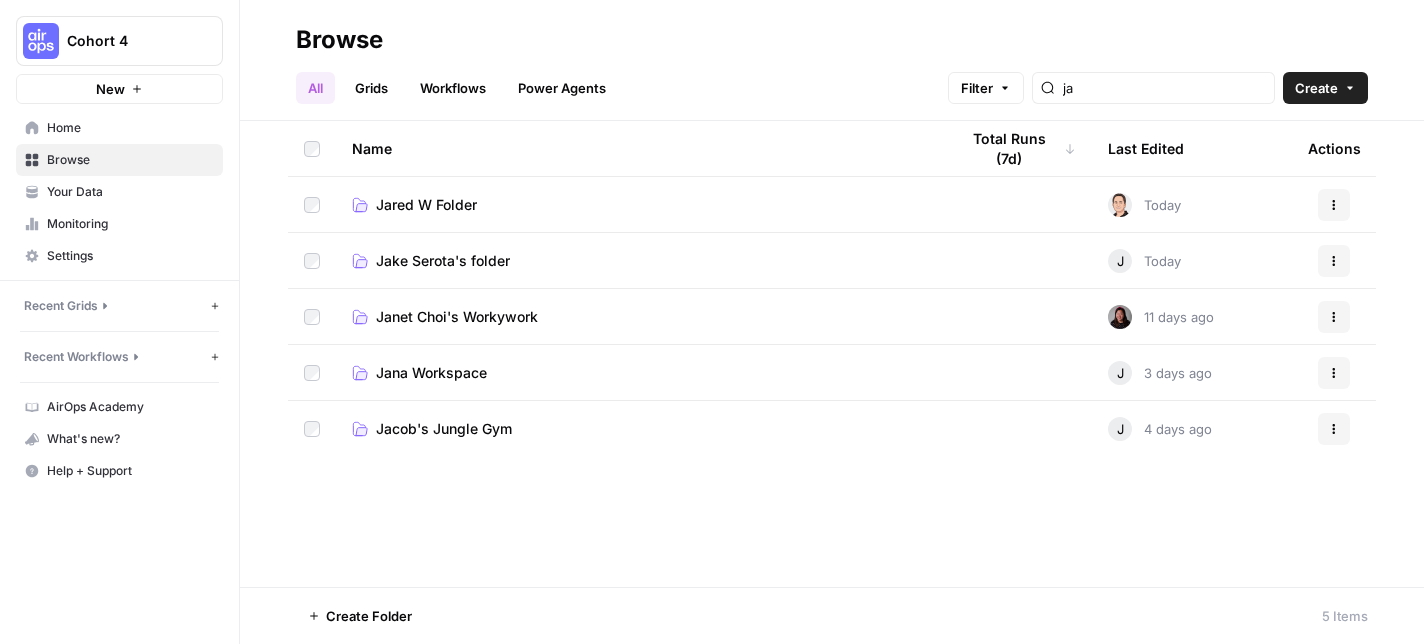 click on "Home" at bounding box center [130, 128] 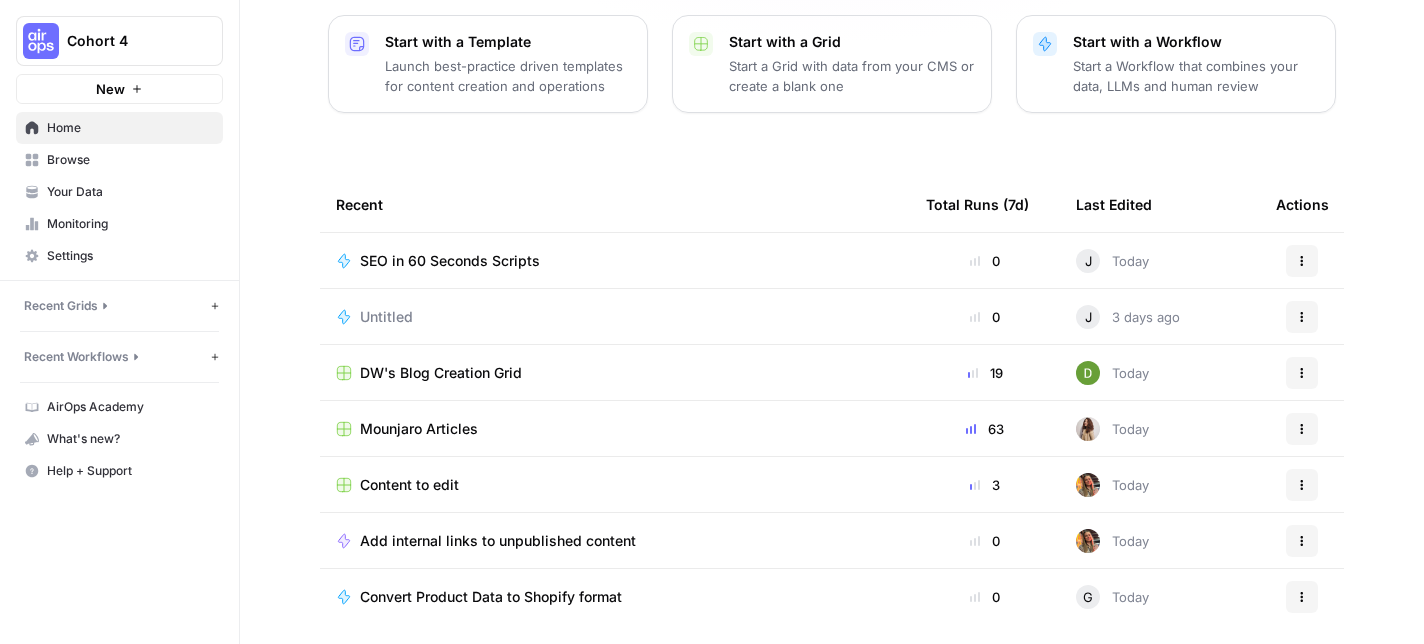 scroll, scrollTop: 262, scrollLeft: 0, axis: vertical 